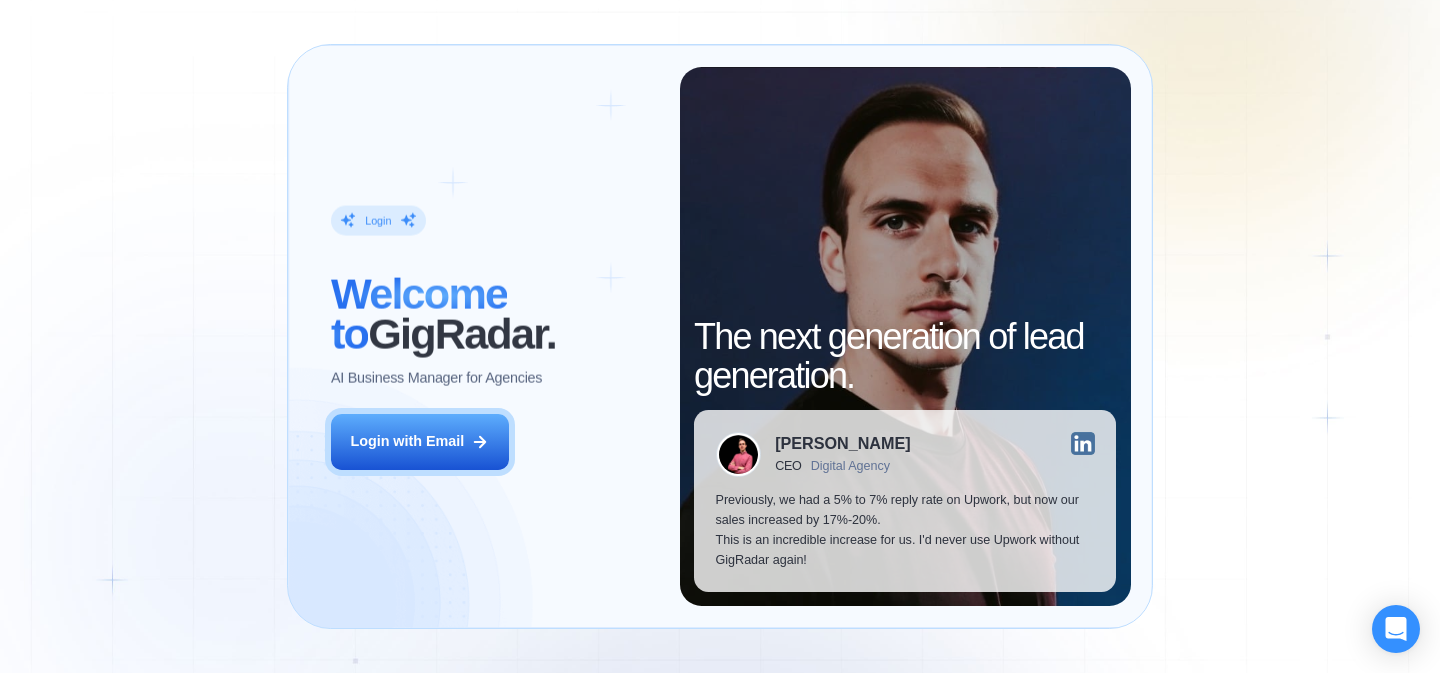 scroll, scrollTop: 0, scrollLeft: 0, axis: both 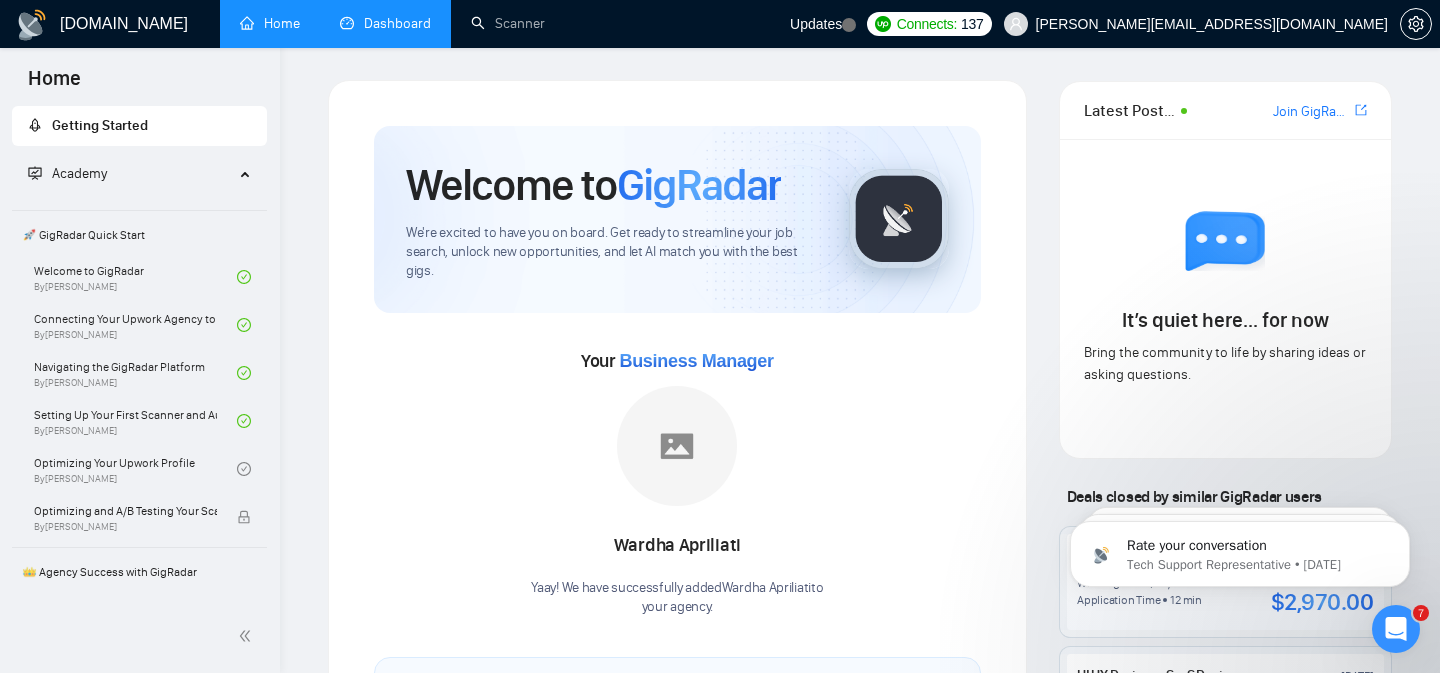 click on "Dashboard" at bounding box center (385, 23) 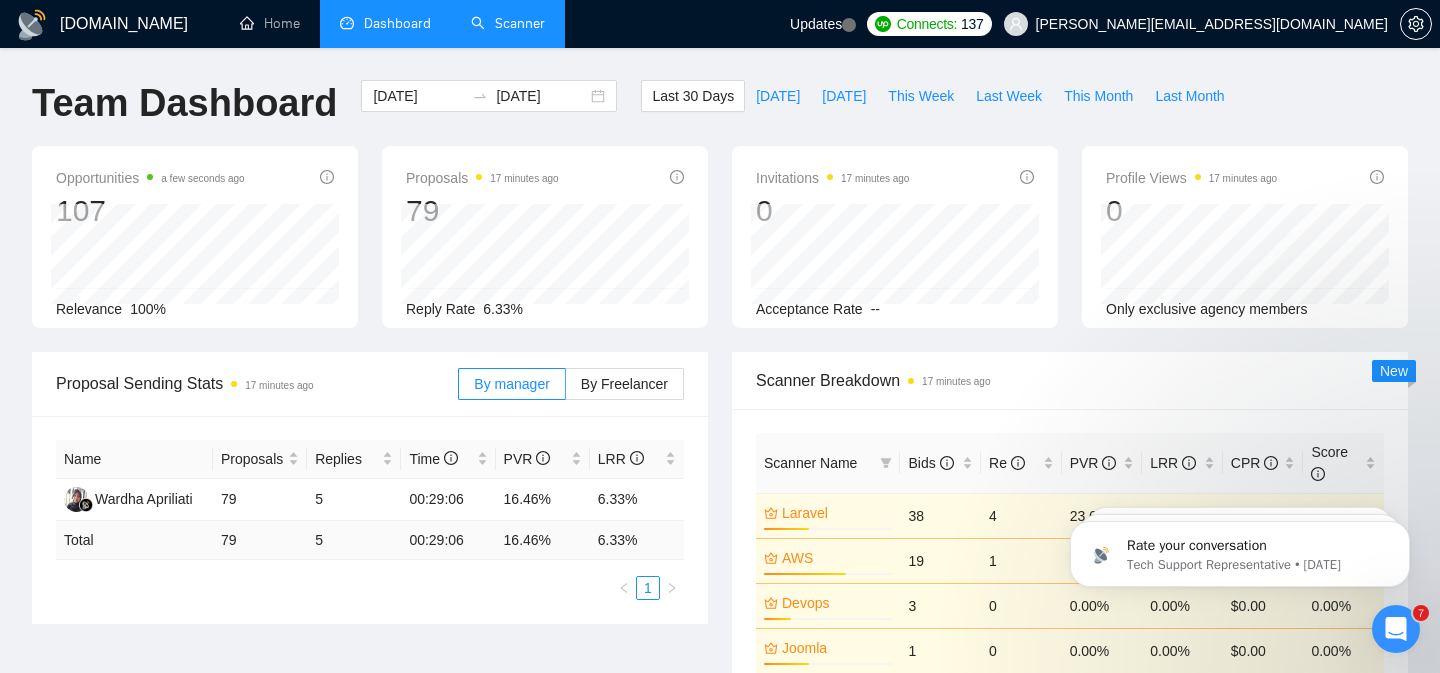 click on "Scanner" at bounding box center (508, 23) 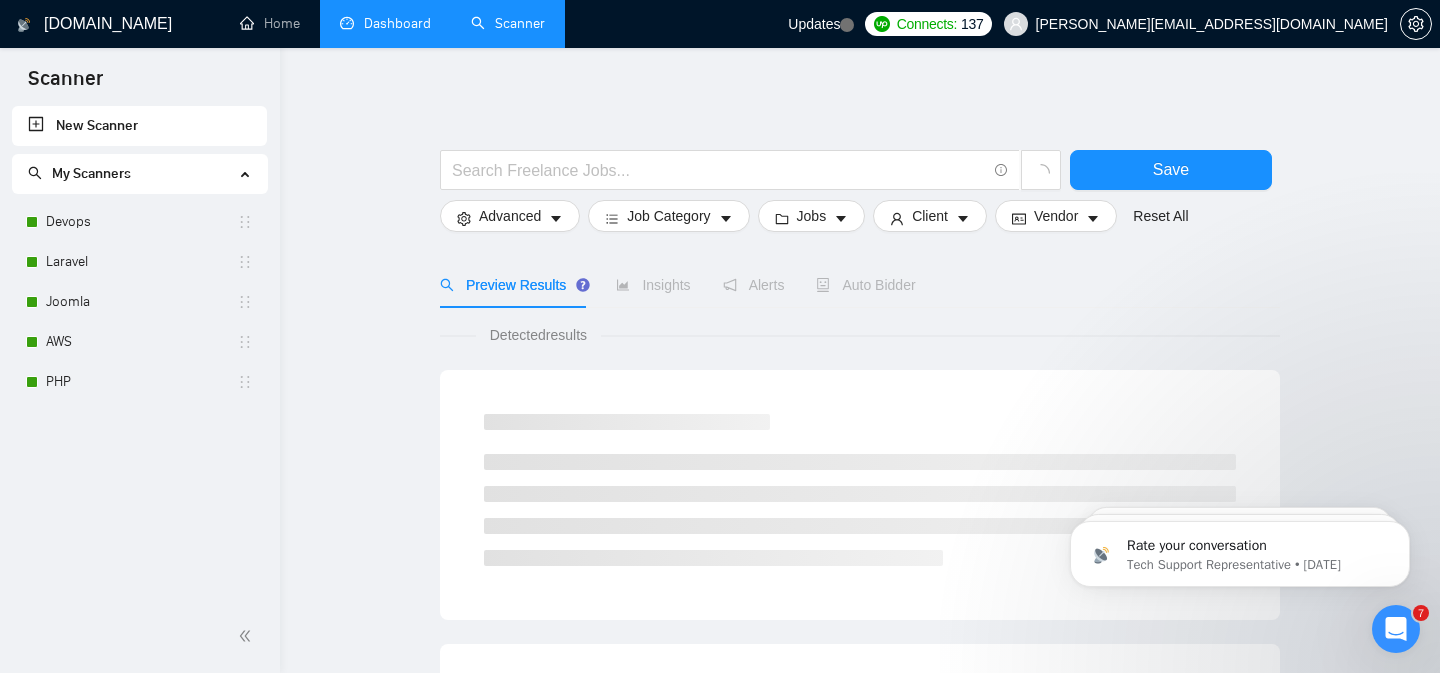 click on "Dashboard" at bounding box center [385, 23] 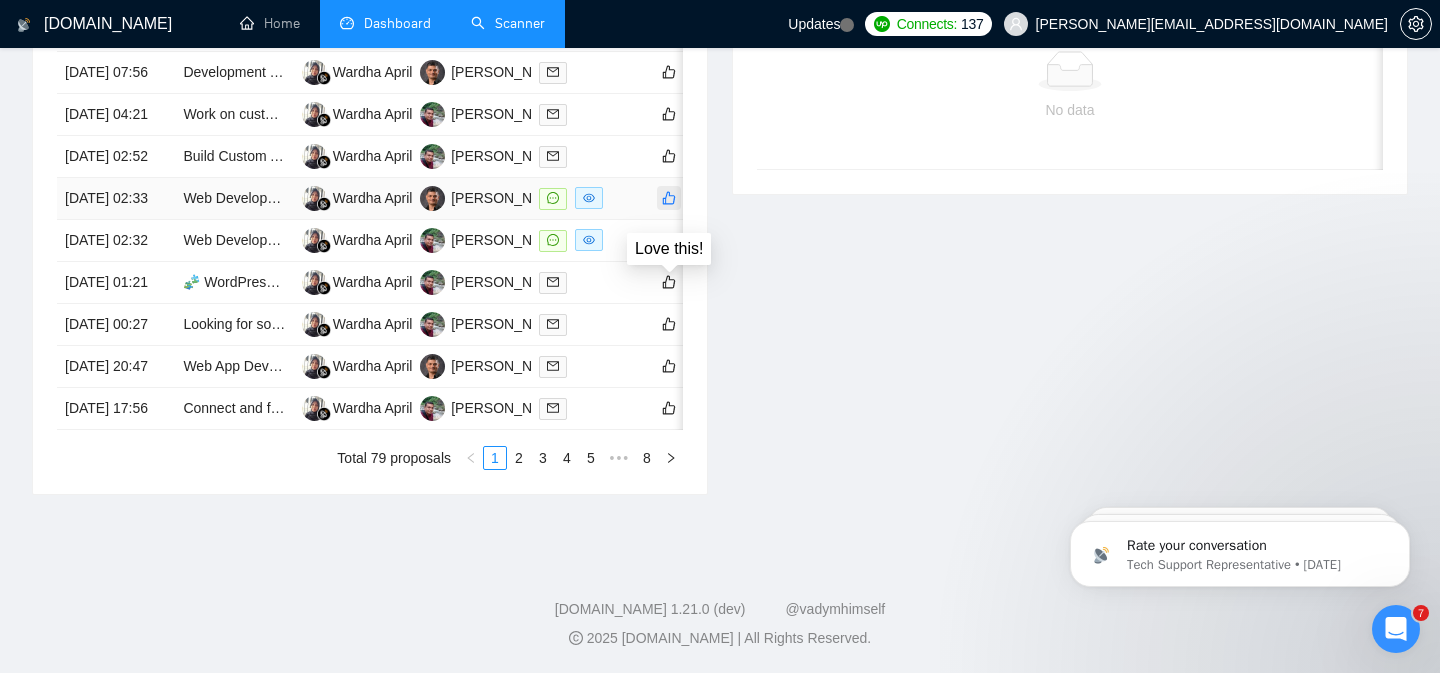 scroll, scrollTop: 1154, scrollLeft: 0, axis: vertical 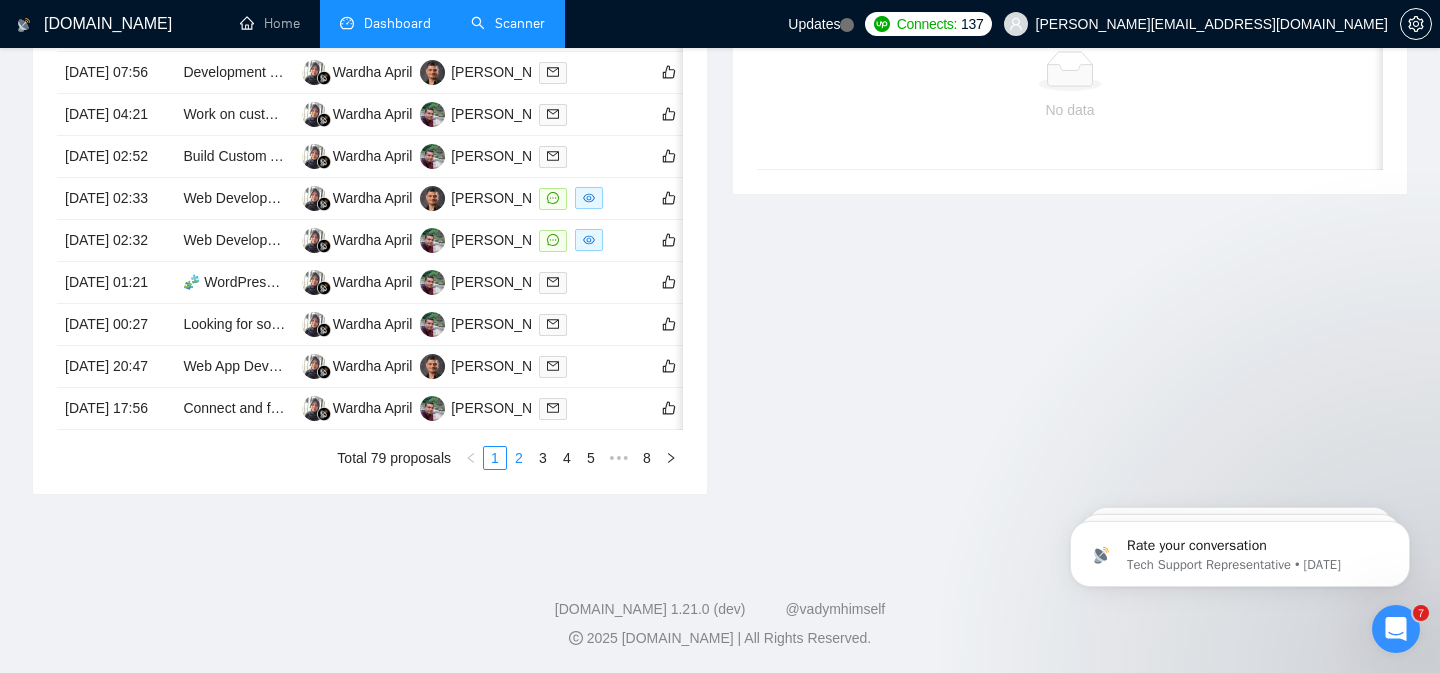 click on "2" at bounding box center (519, 458) 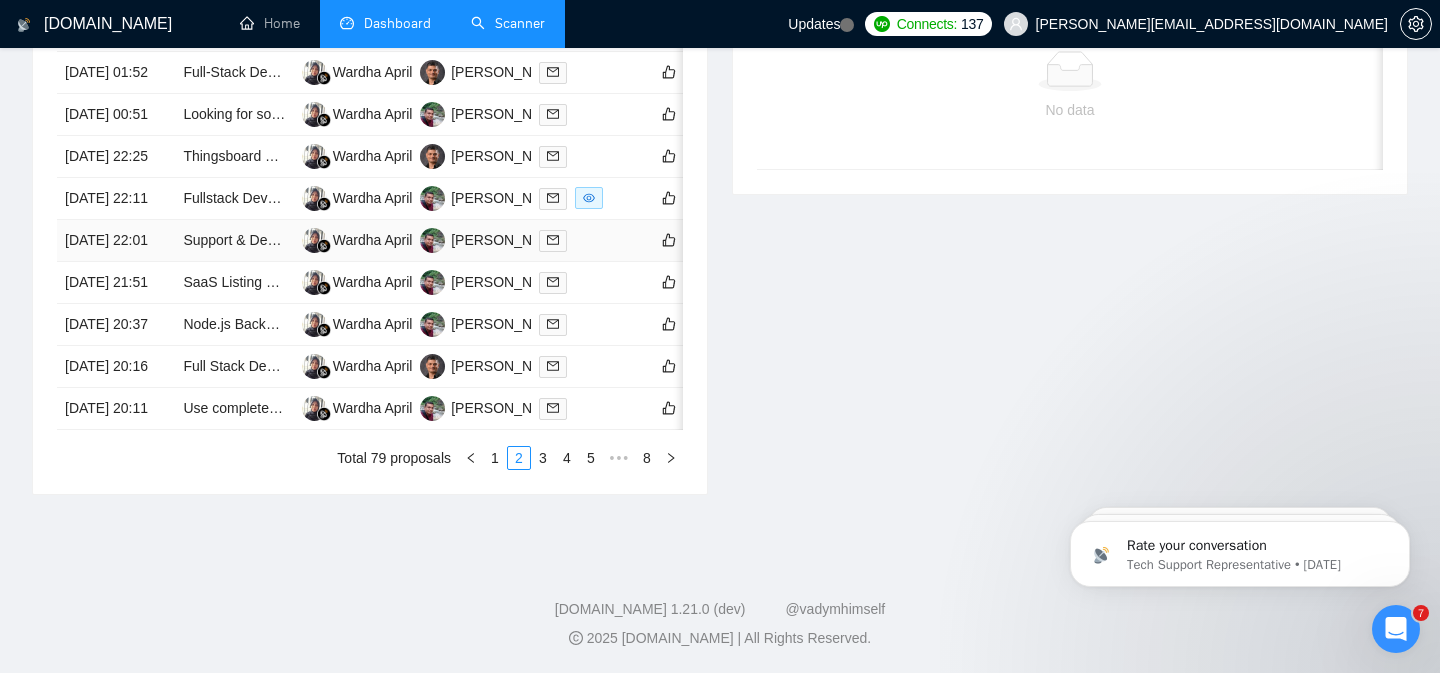 scroll, scrollTop: 1154, scrollLeft: 0, axis: vertical 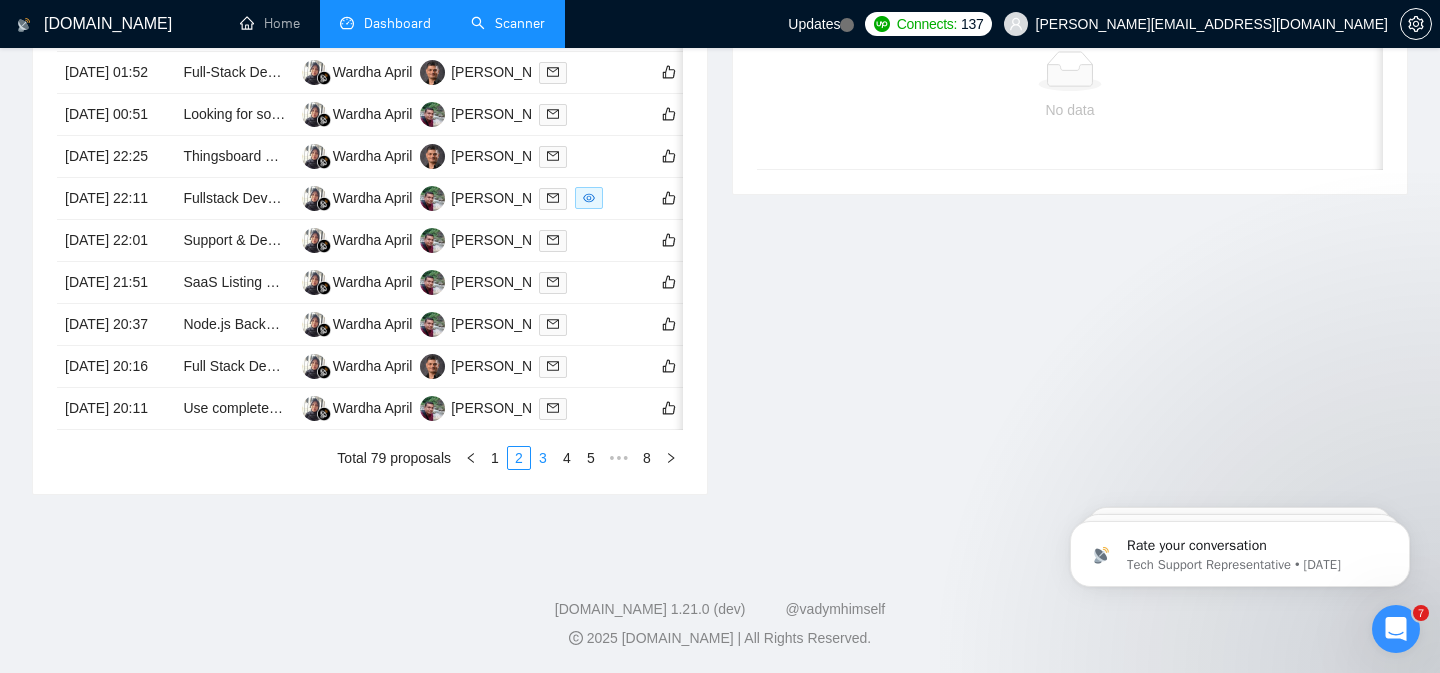 click on "3" at bounding box center [543, 458] 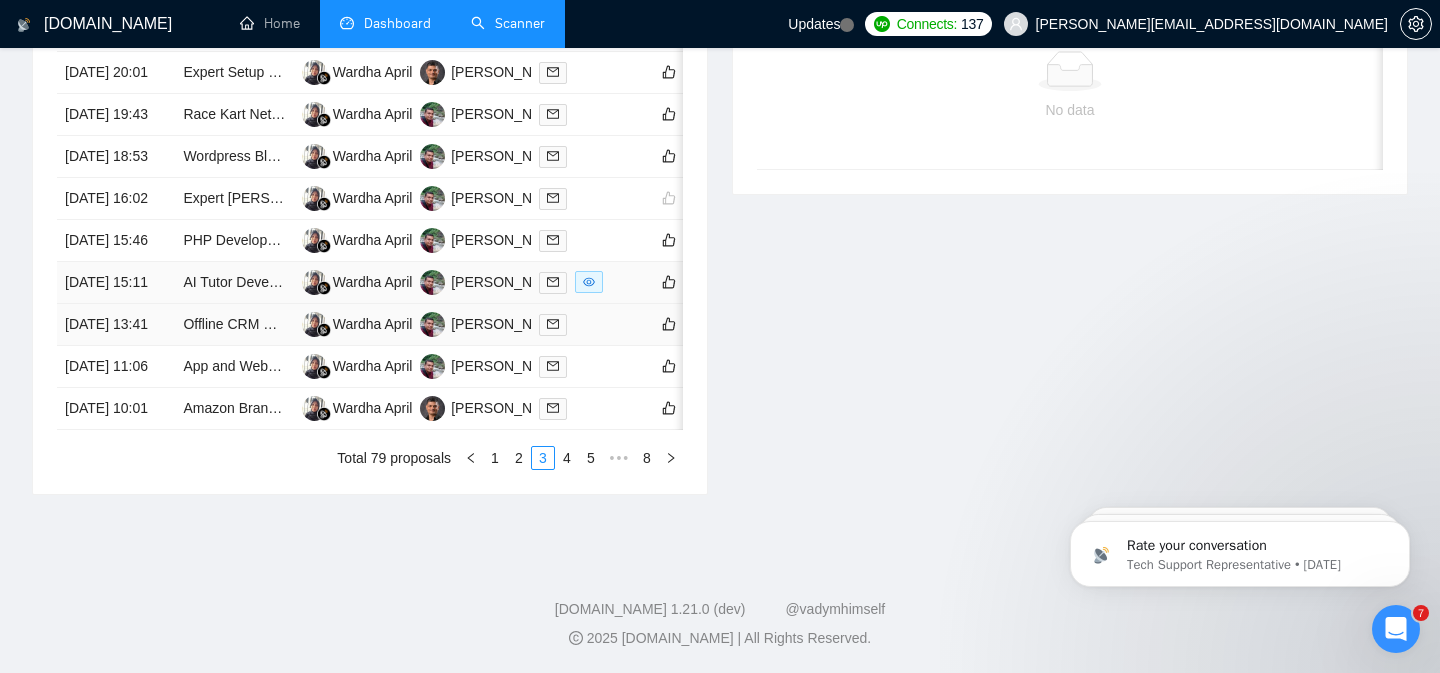 scroll, scrollTop: 1115, scrollLeft: 0, axis: vertical 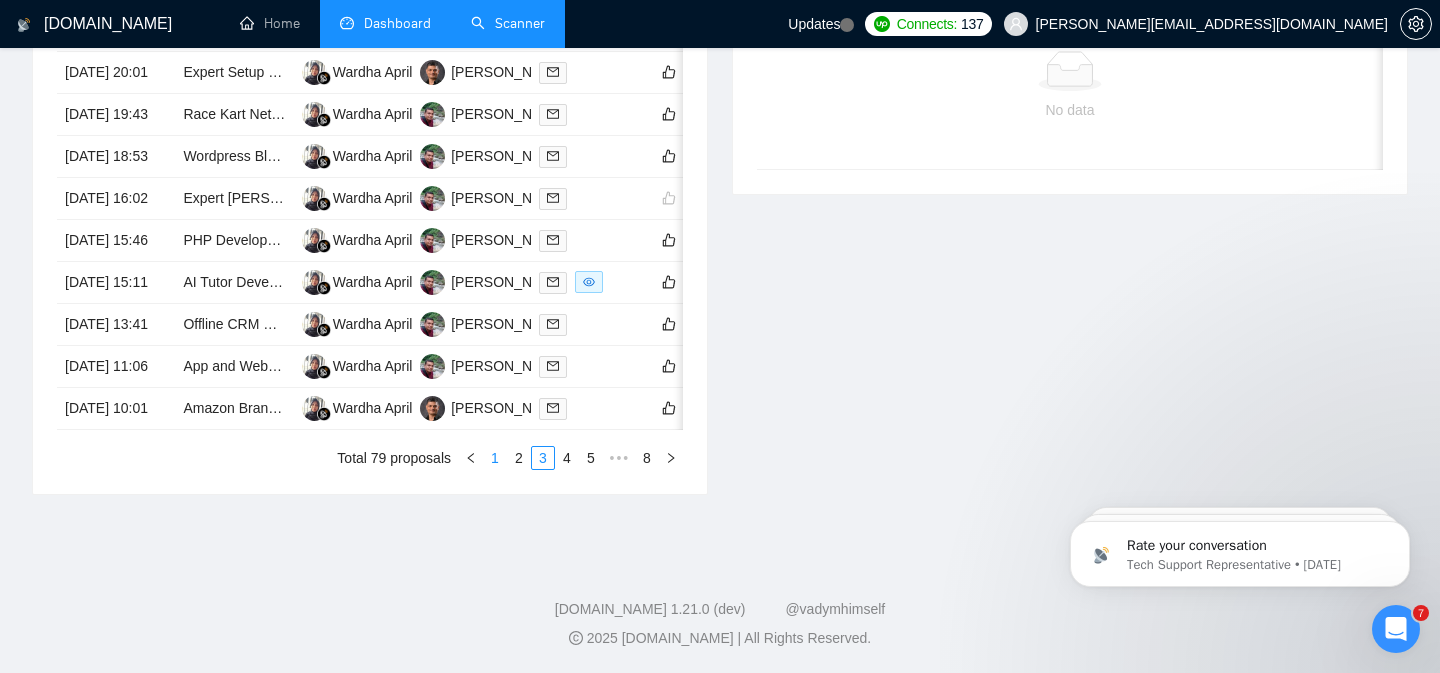 click on "1" at bounding box center [495, 458] 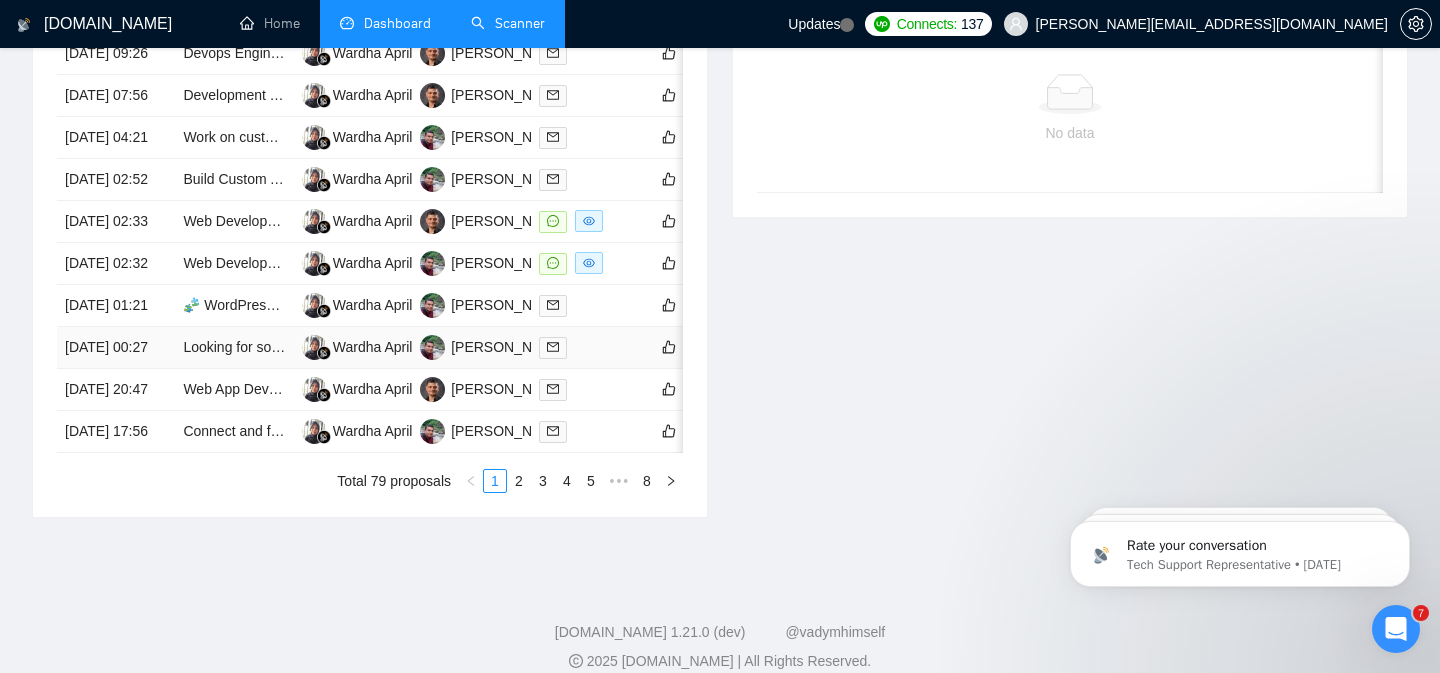 scroll, scrollTop: 934, scrollLeft: 0, axis: vertical 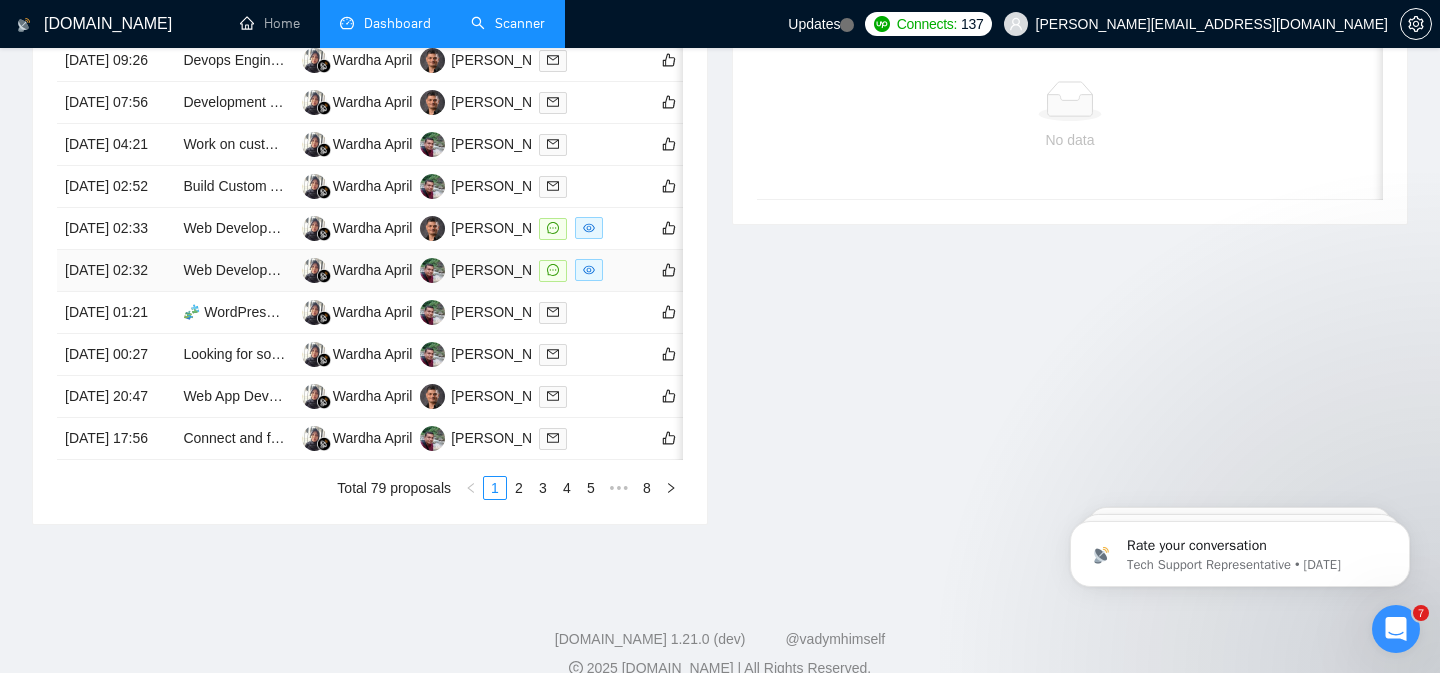 type 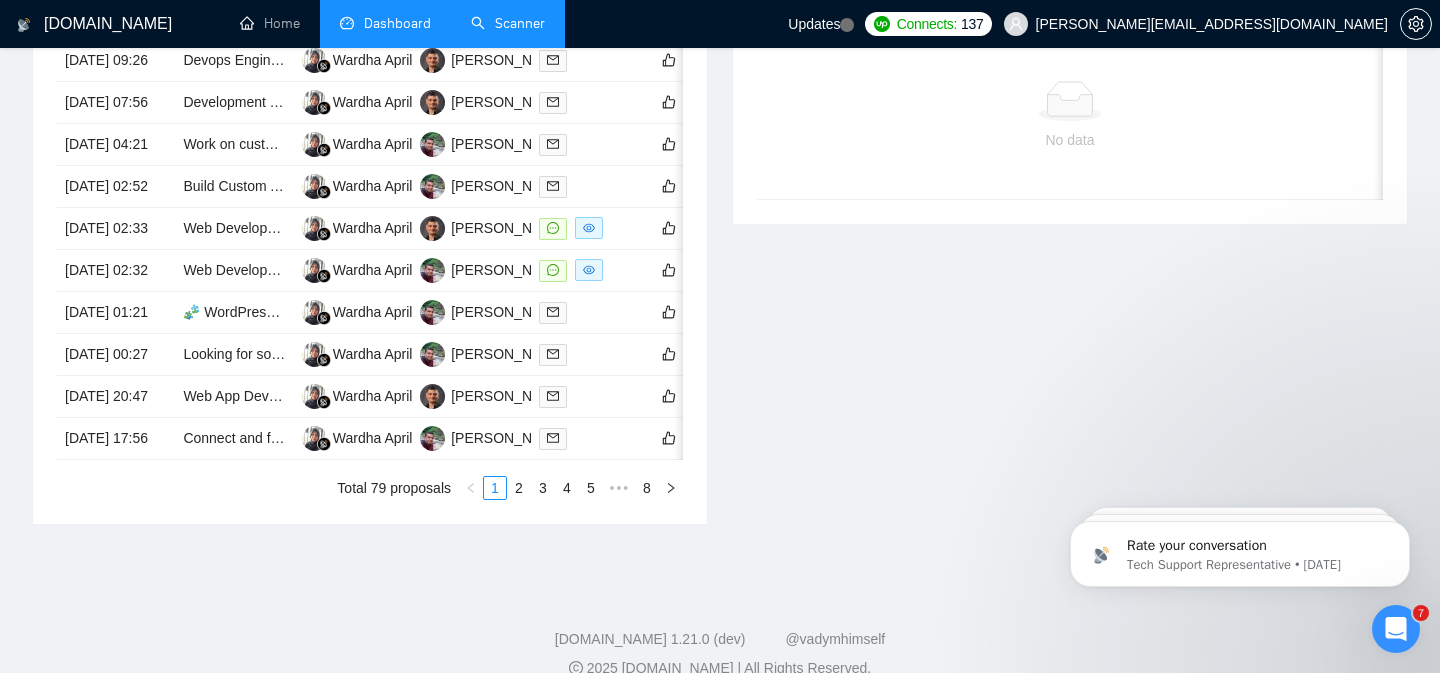 click on "Updates" at bounding box center [814, 24] 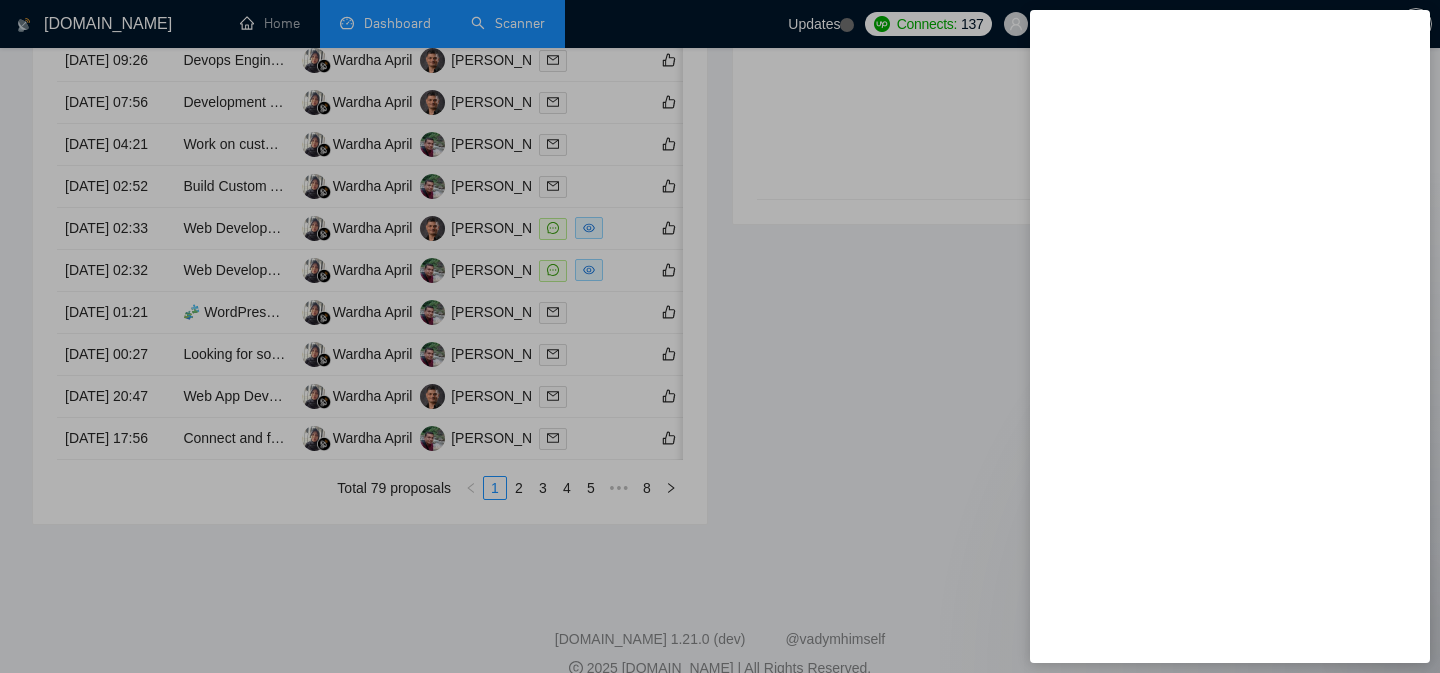click at bounding box center [720, 336] 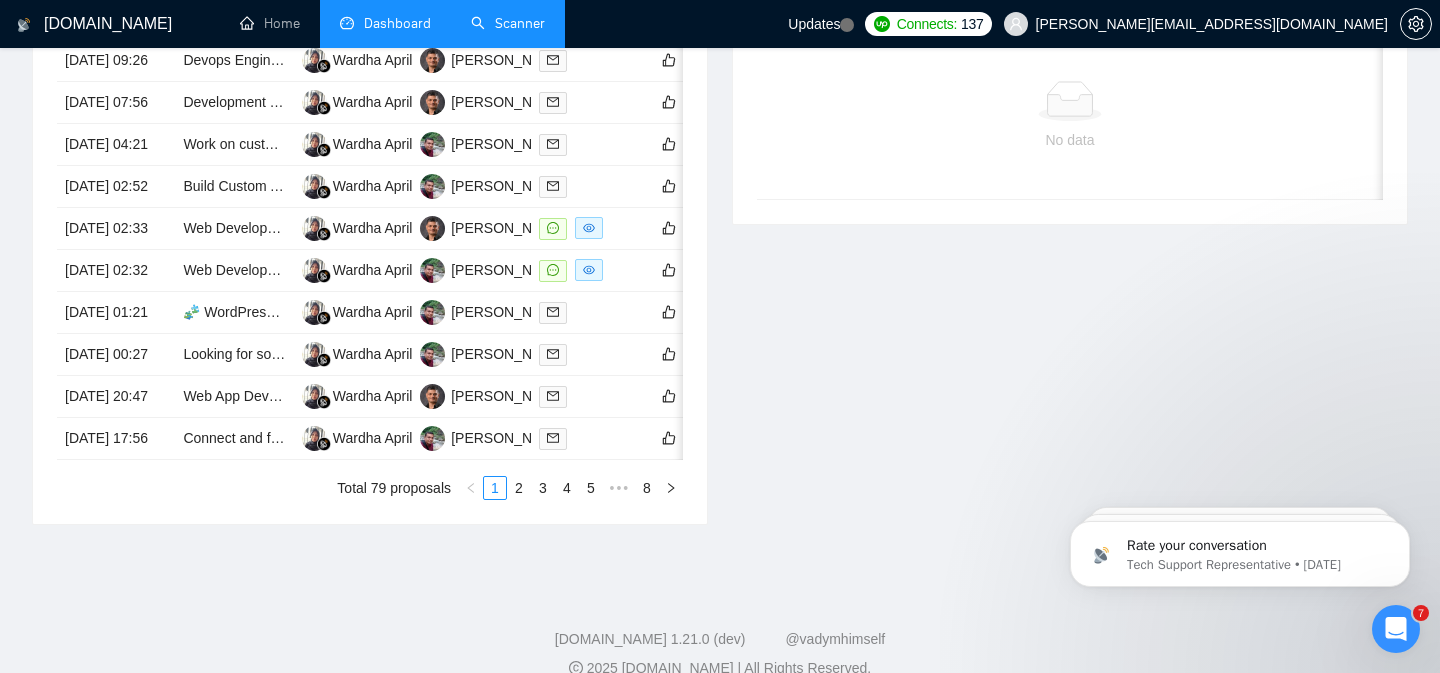 click on "Invitations 19 minutes ago Date Title Invitation Letter Freelancer Status           No data" at bounding box center [1070, 218] 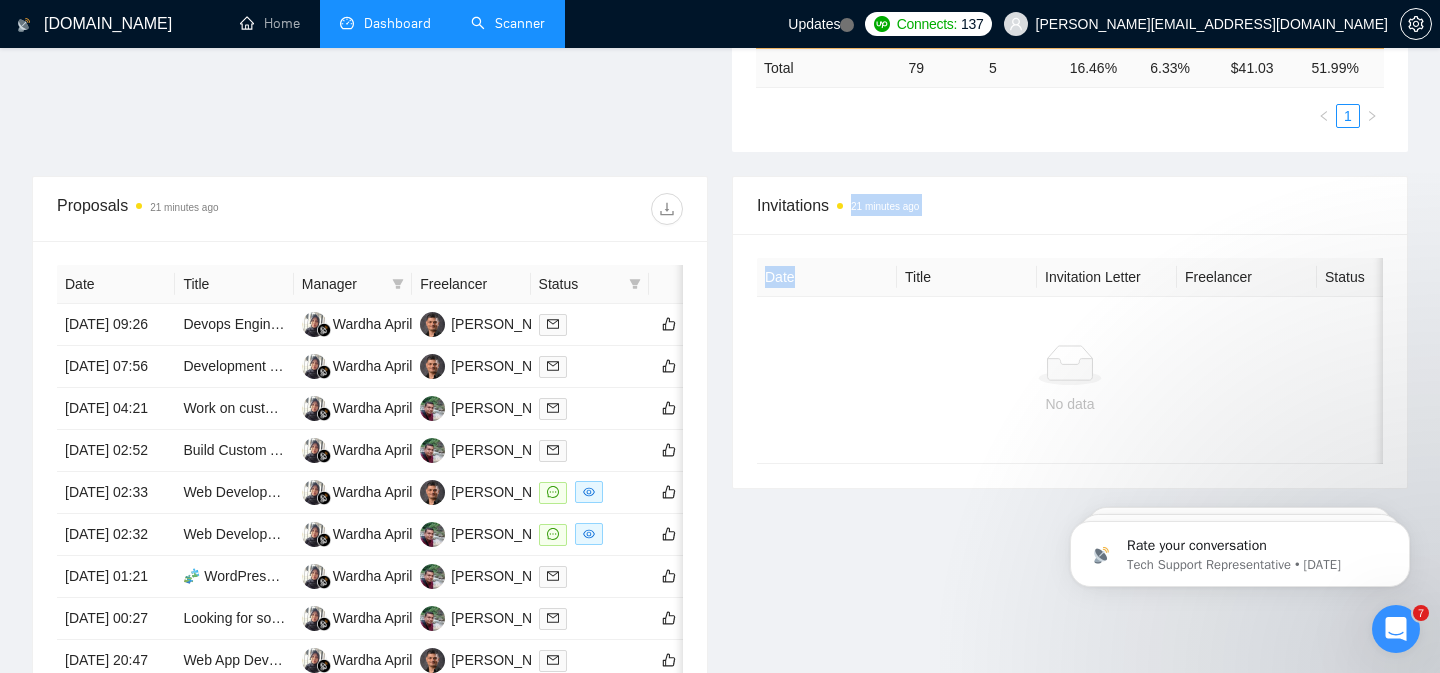 scroll, scrollTop: 689, scrollLeft: 0, axis: vertical 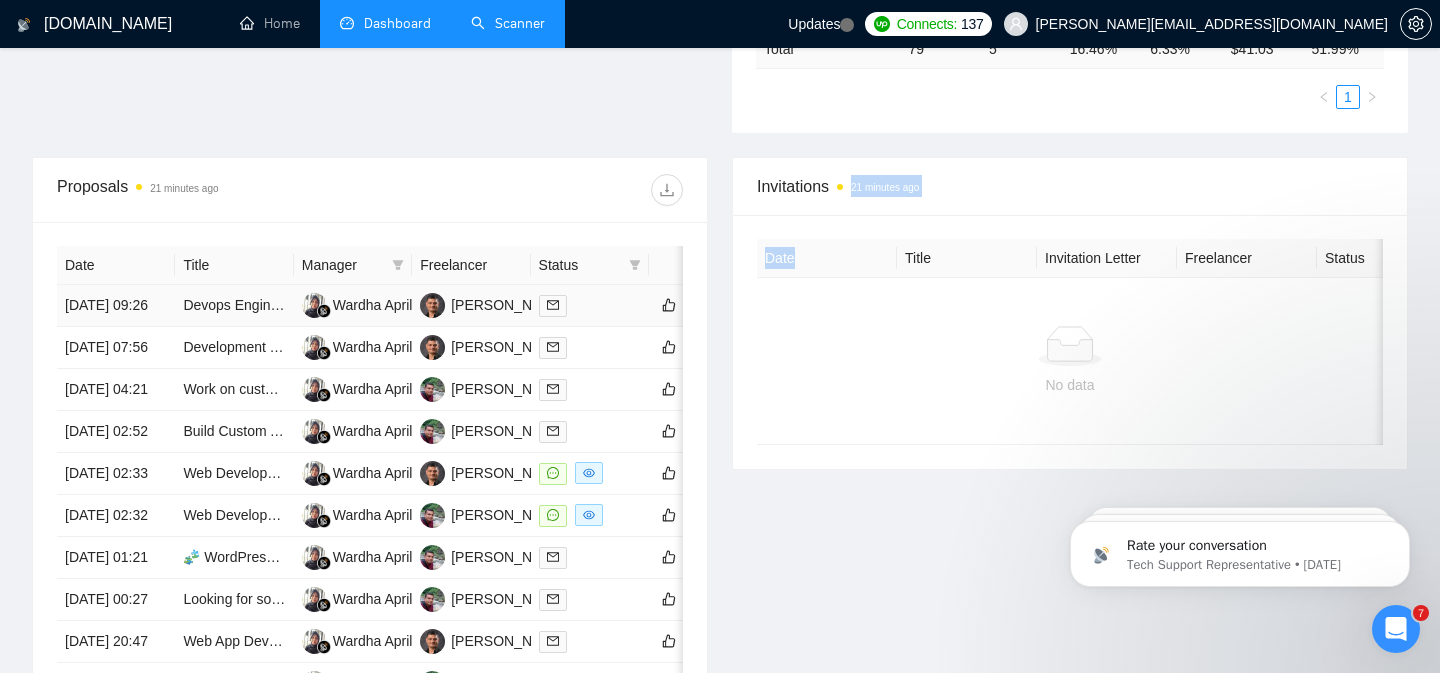 click at bounding box center [590, 305] 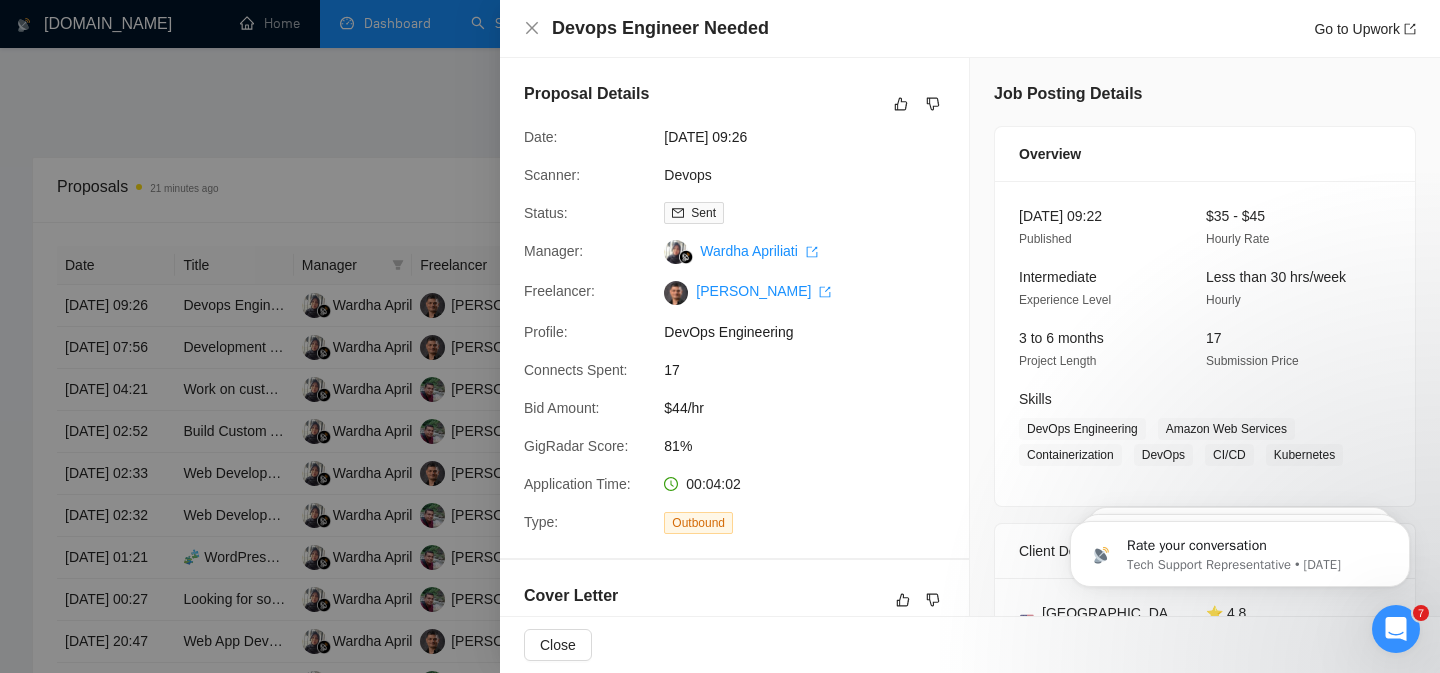 click at bounding box center (720, 336) 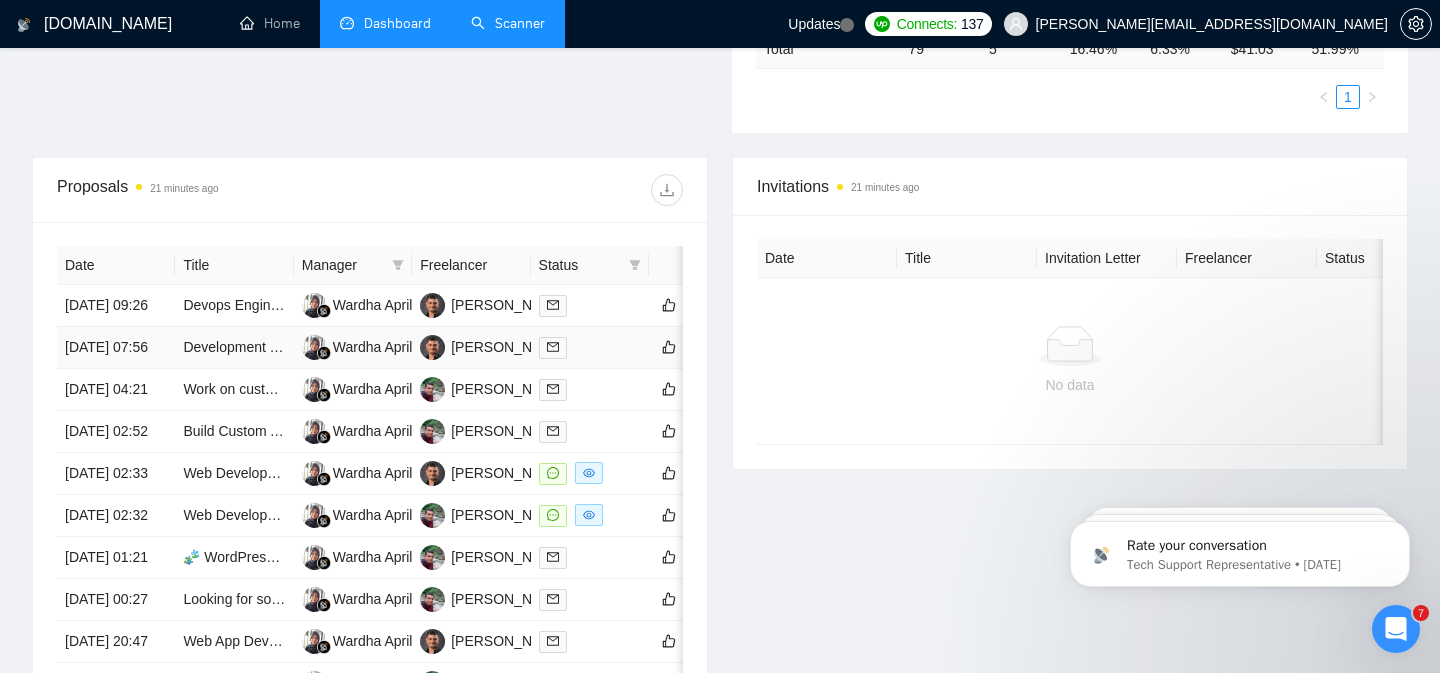 click at bounding box center (590, 347) 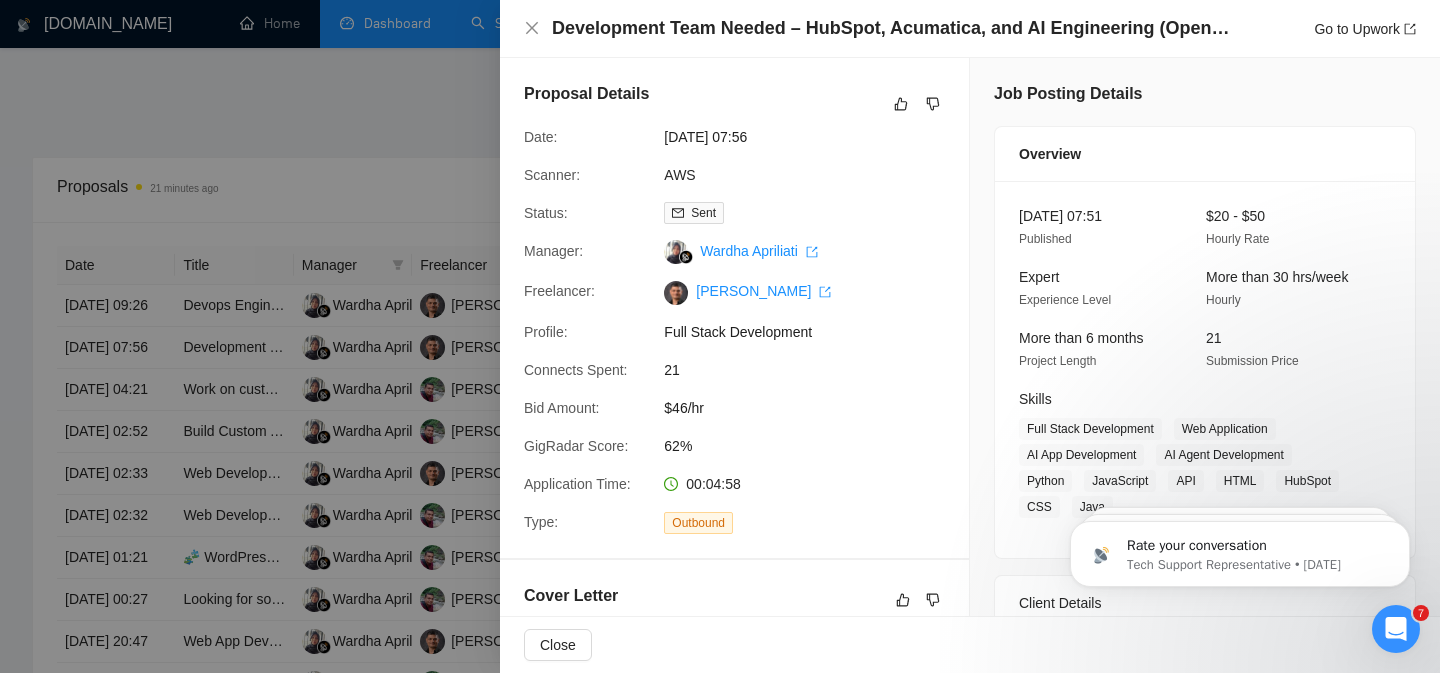 click at bounding box center [720, 336] 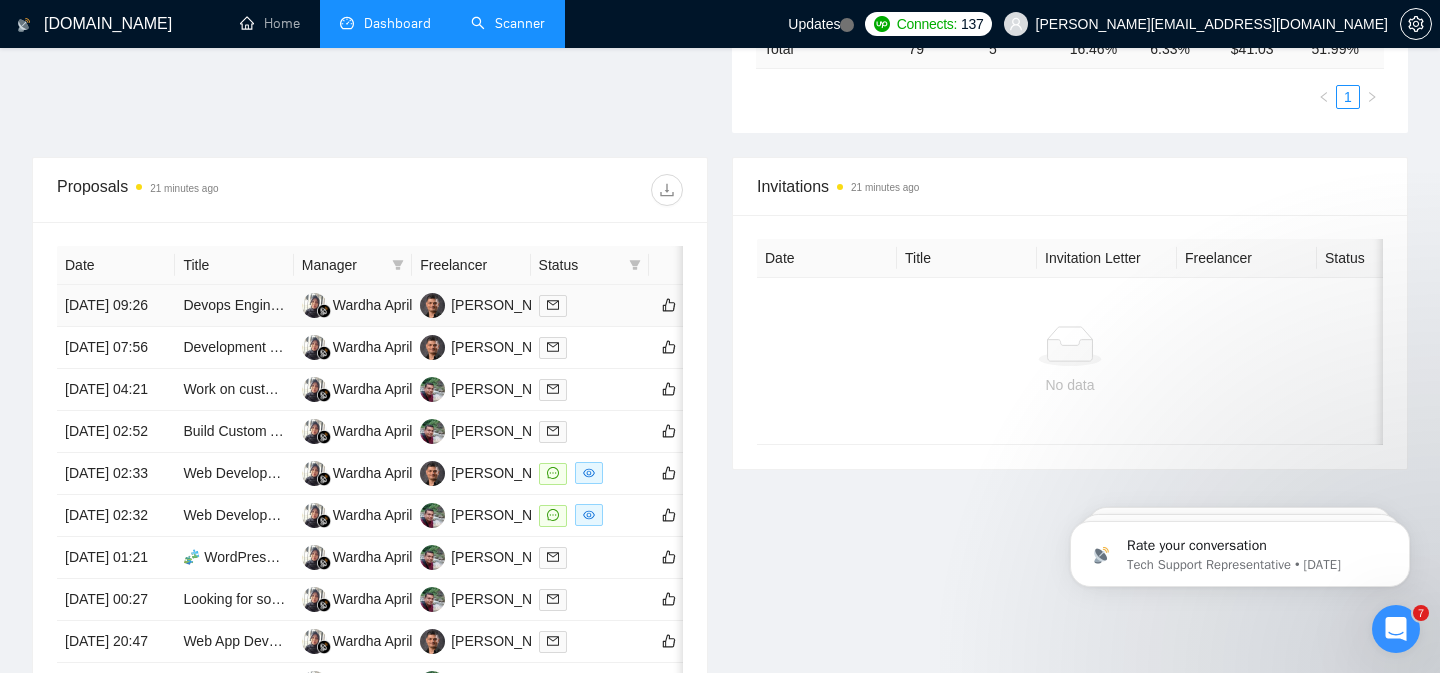 click at bounding box center [590, 305] 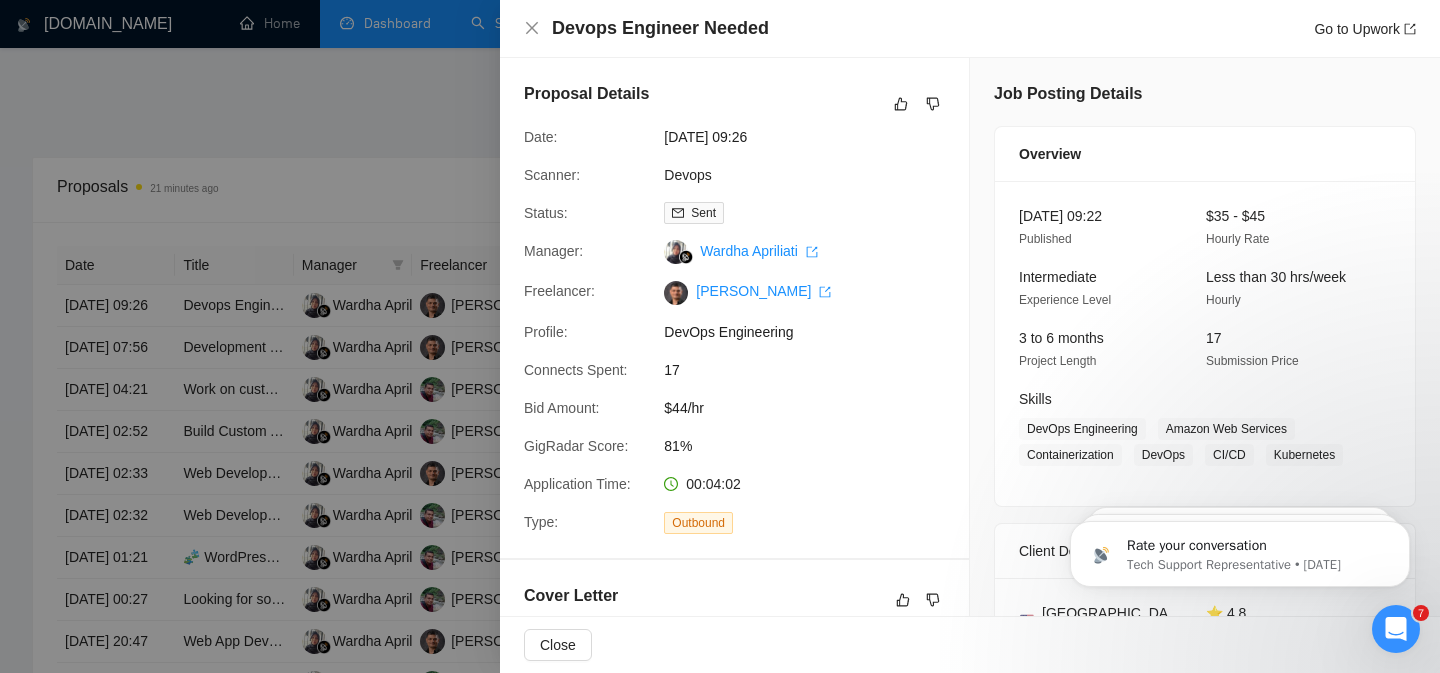 click at bounding box center (720, 336) 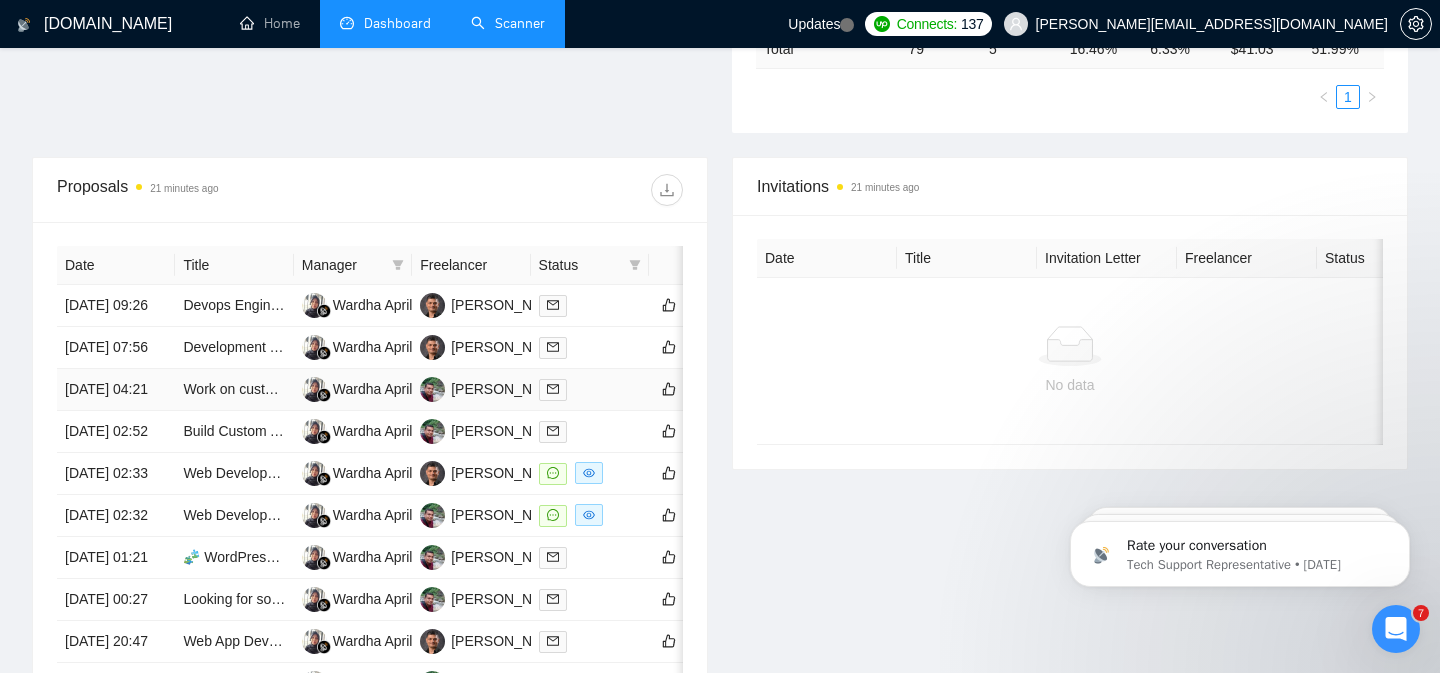 click at bounding box center (590, 389) 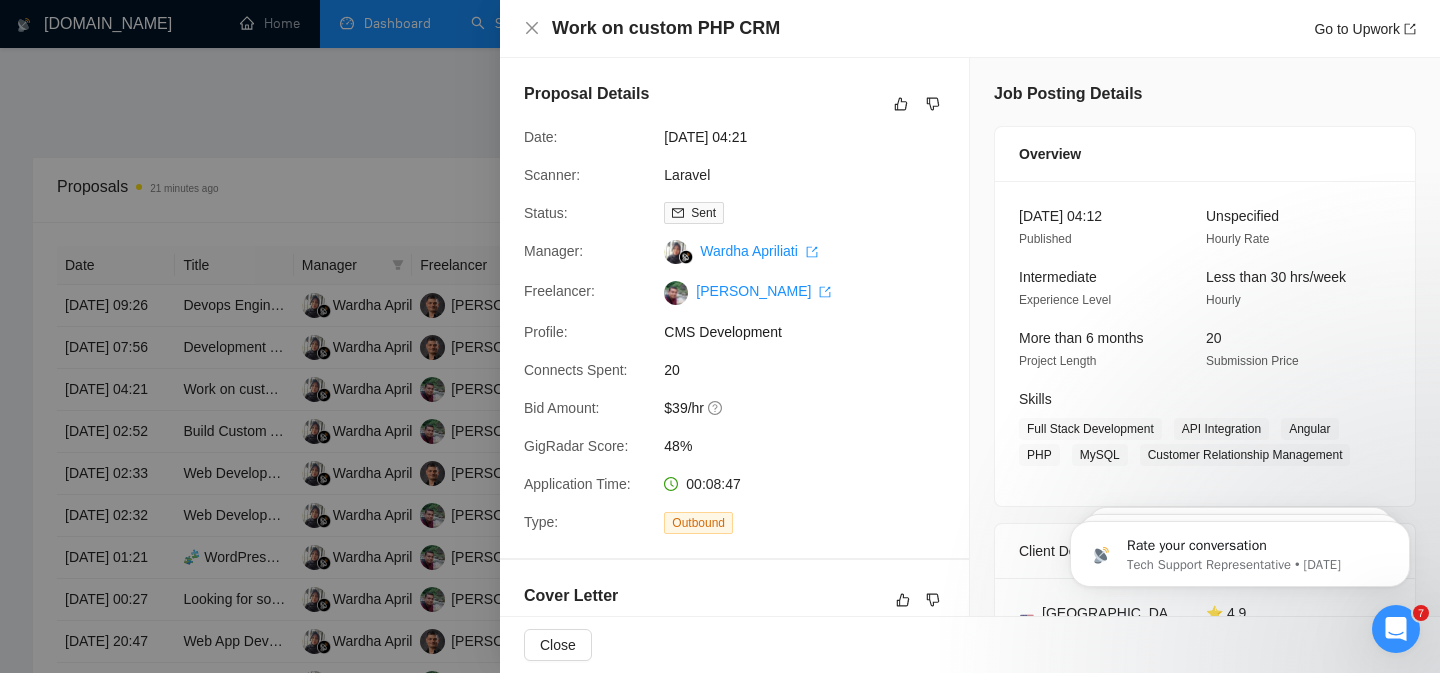 click at bounding box center [720, 336] 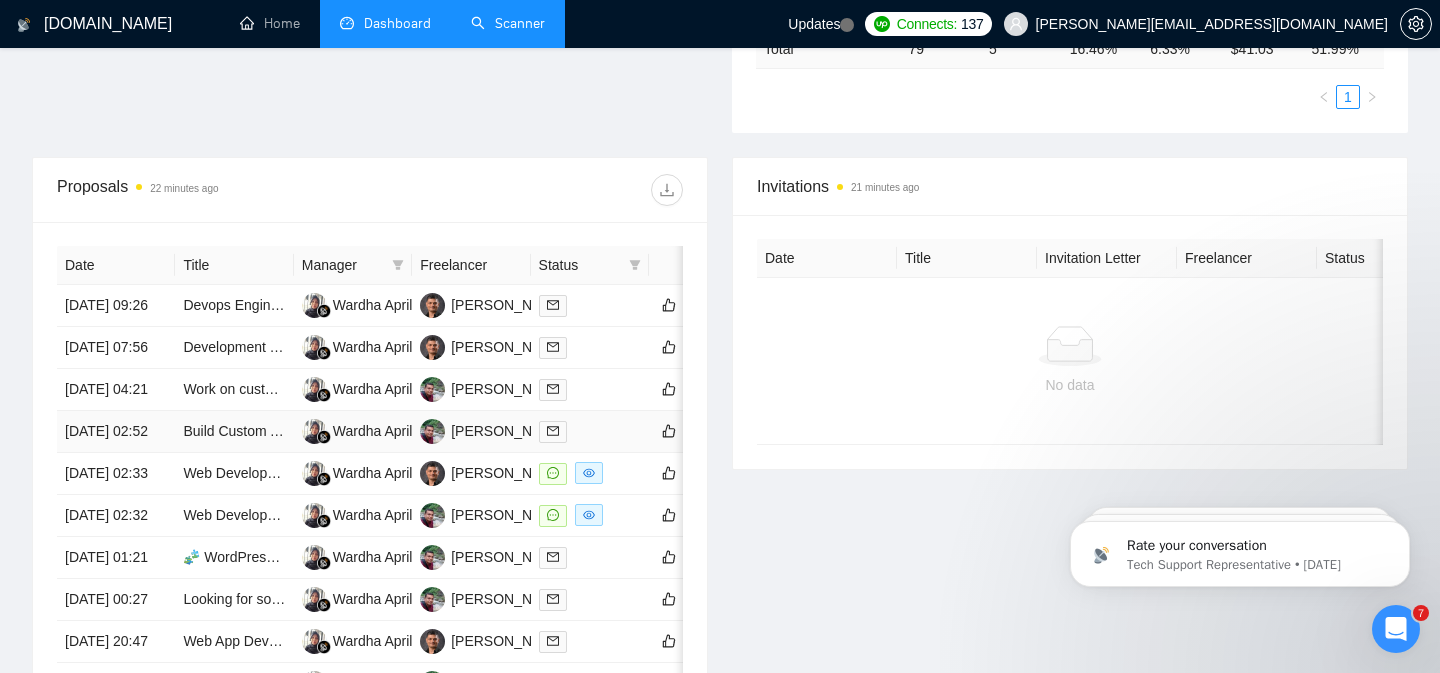 click at bounding box center (590, 431) 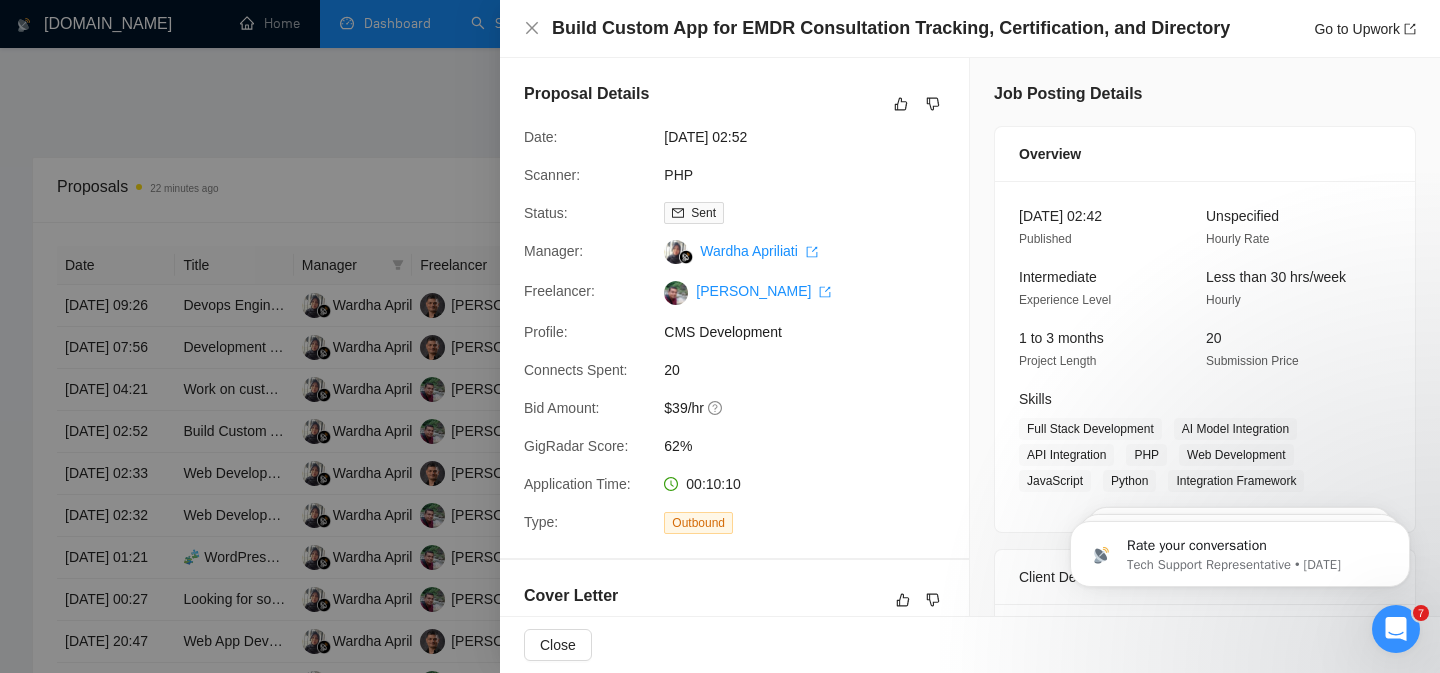 click at bounding box center [720, 336] 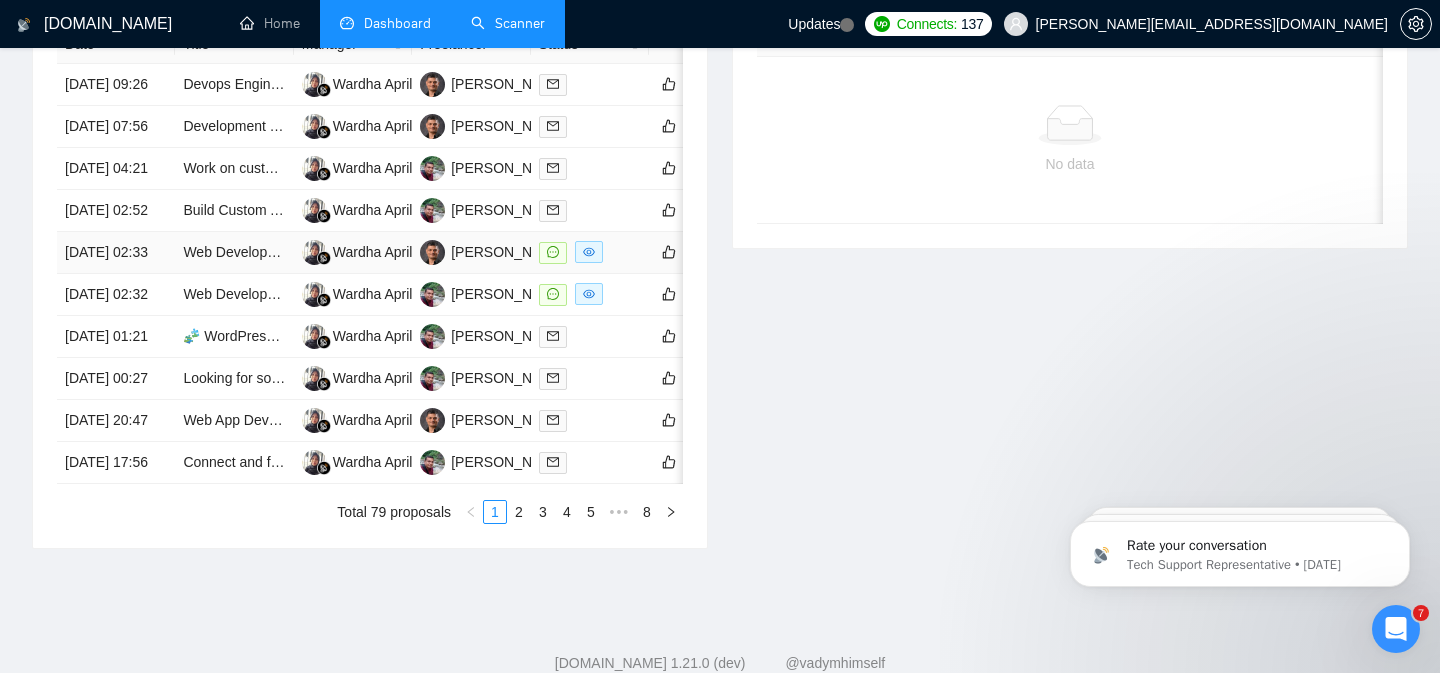 scroll, scrollTop: 934, scrollLeft: 0, axis: vertical 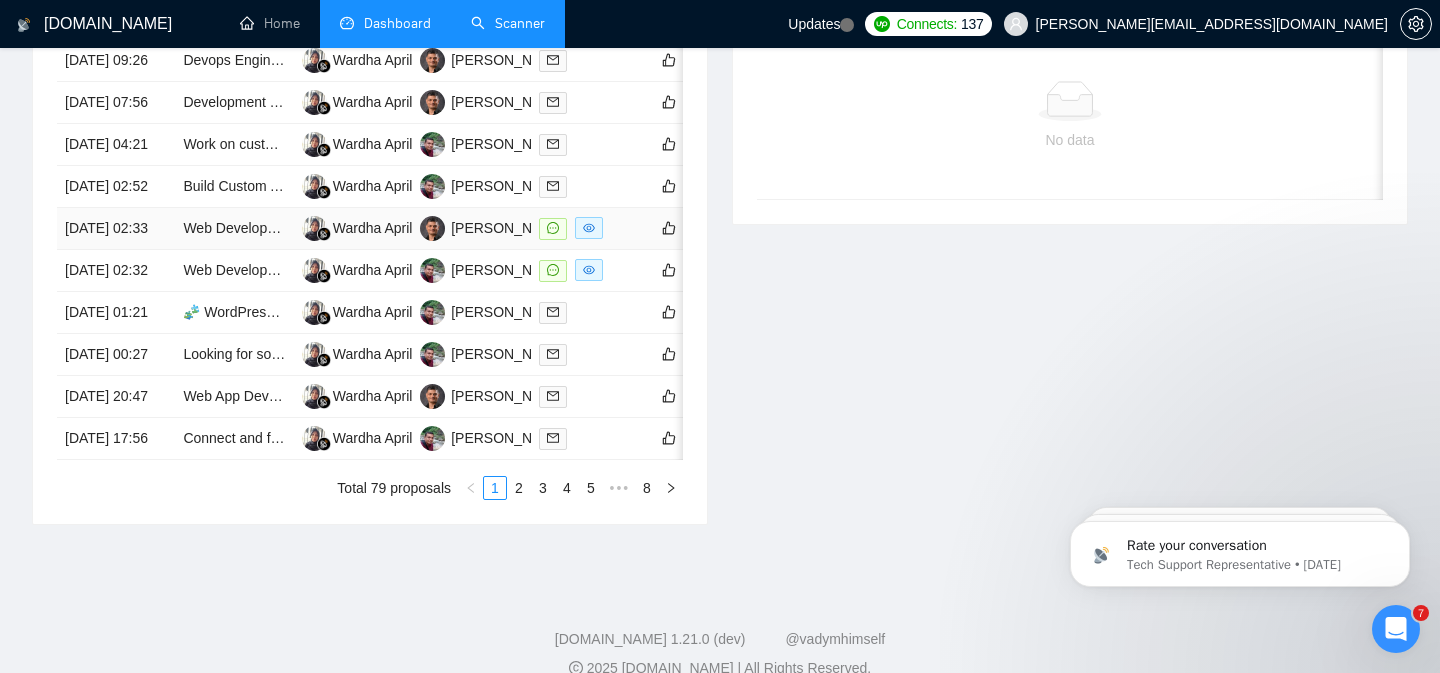 click at bounding box center [590, 229] 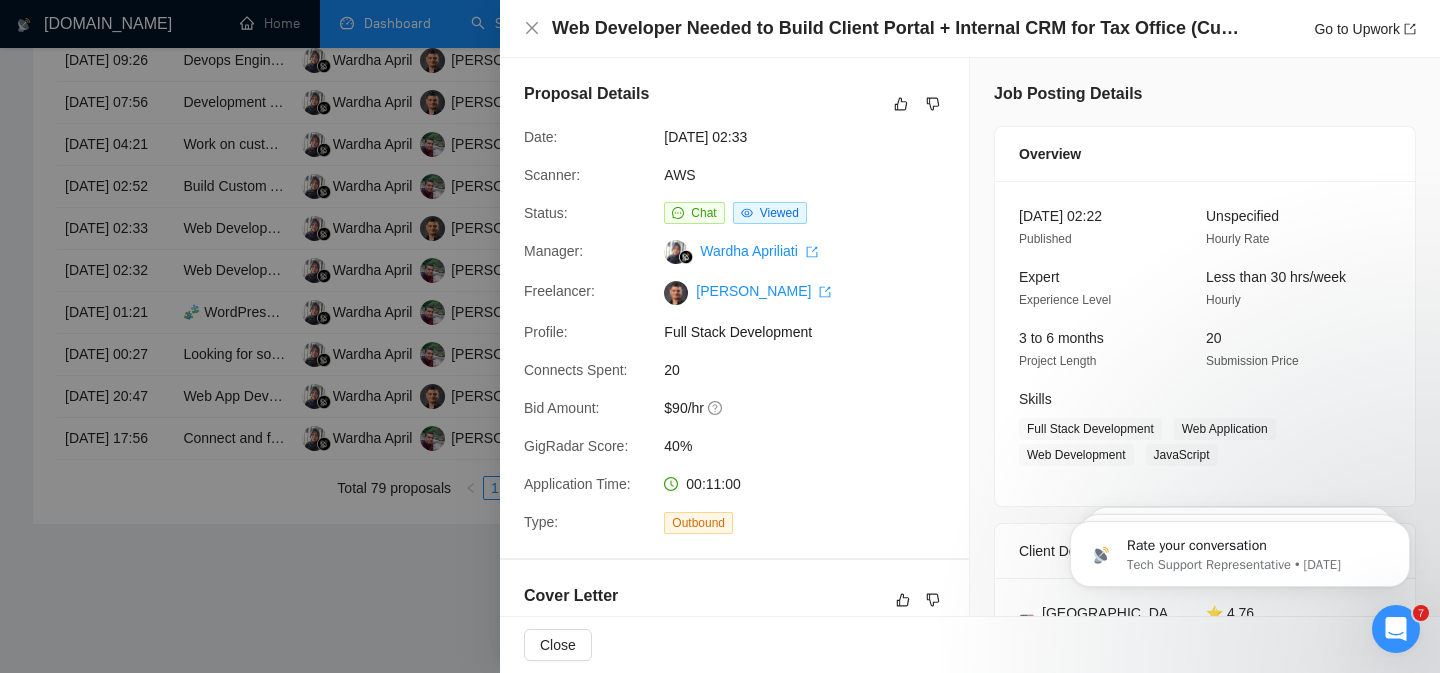 click at bounding box center [720, 336] 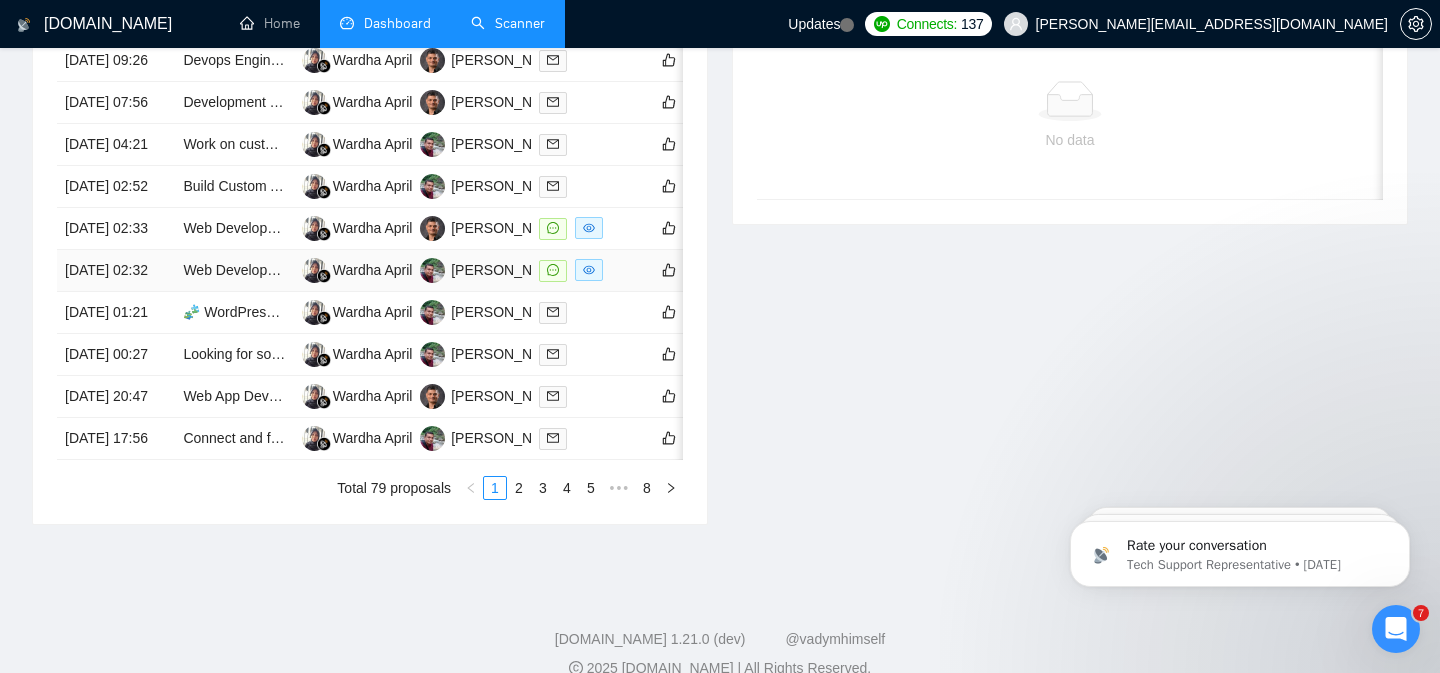 click at bounding box center [590, 271] 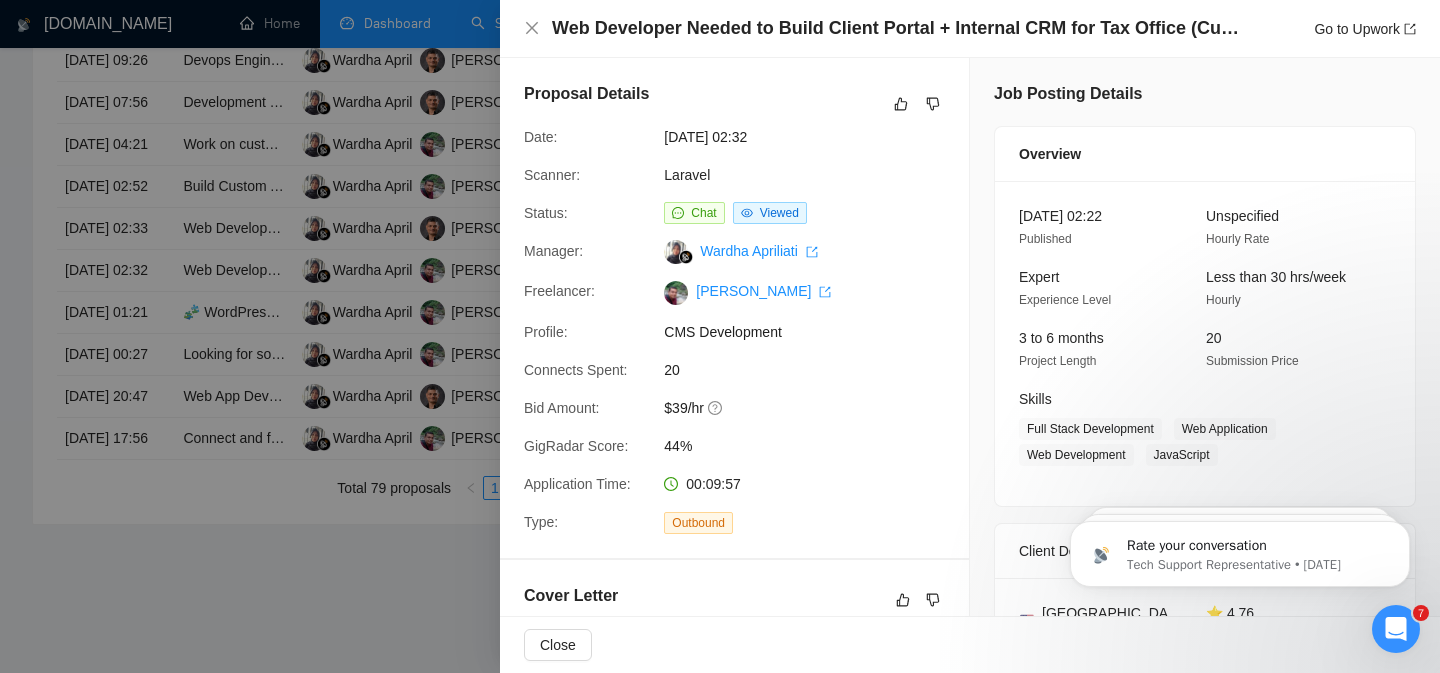 click at bounding box center (720, 336) 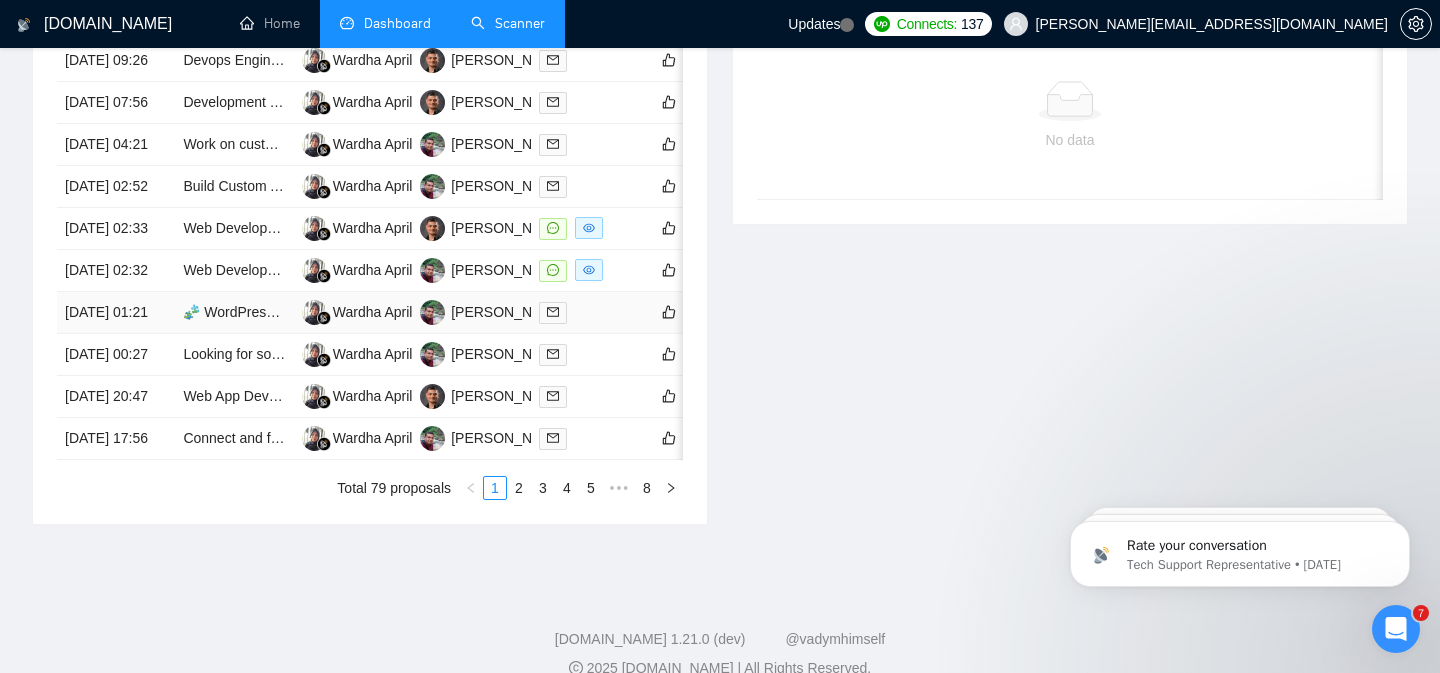 click at bounding box center (590, 313) 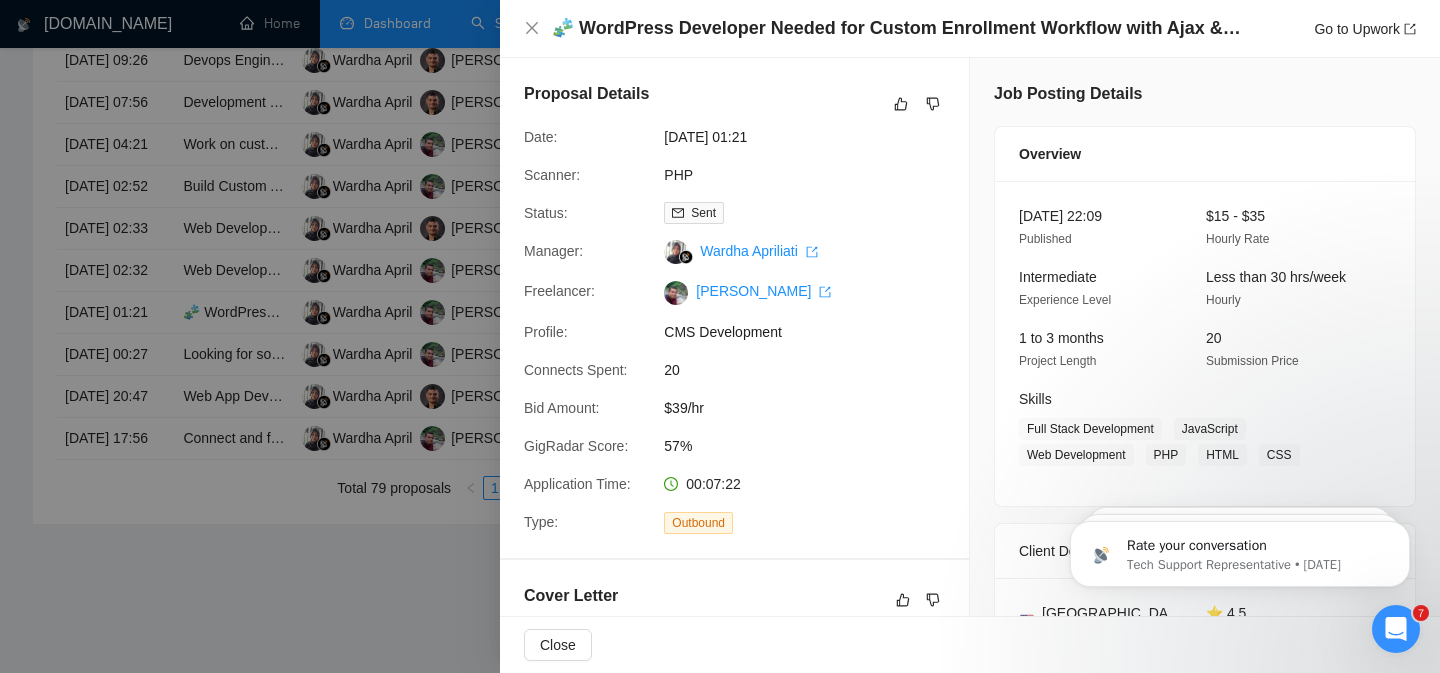 click at bounding box center [720, 336] 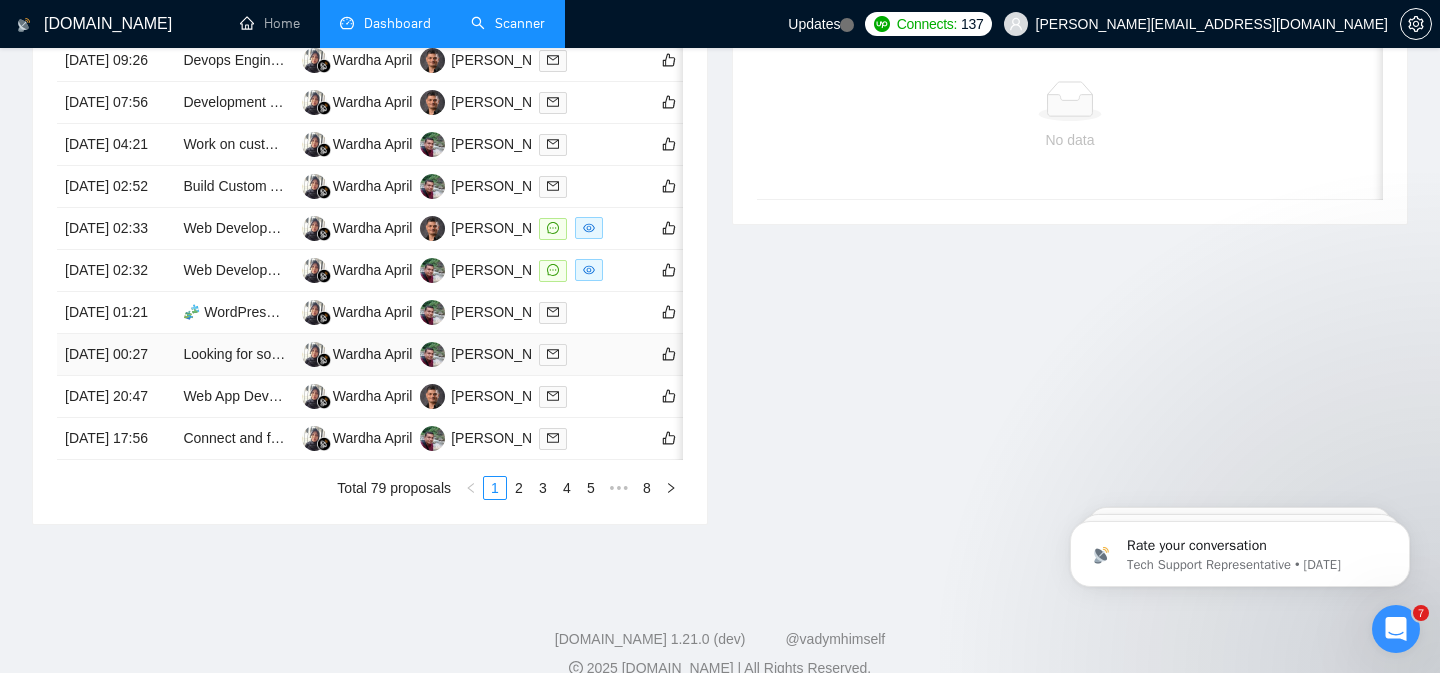 click at bounding box center (590, 355) 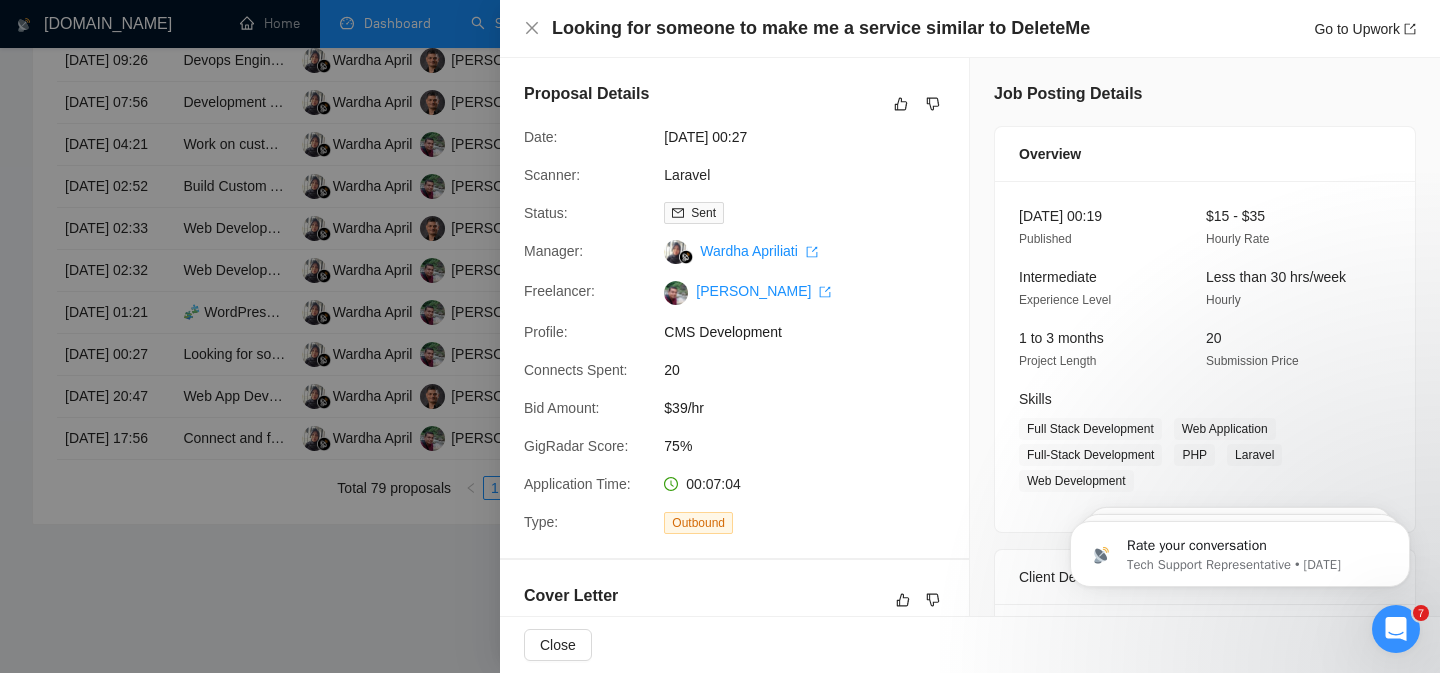 click at bounding box center [720, 336] 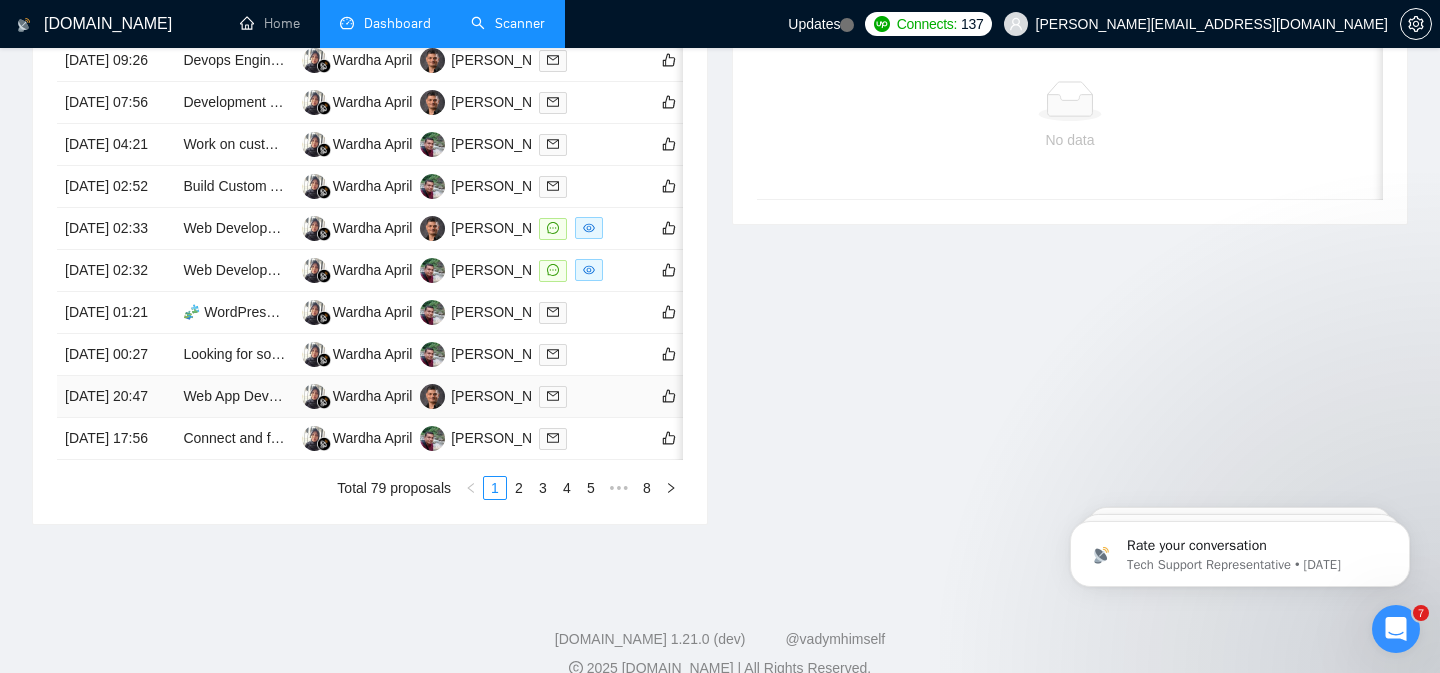 click at bounding box center [590, 397] 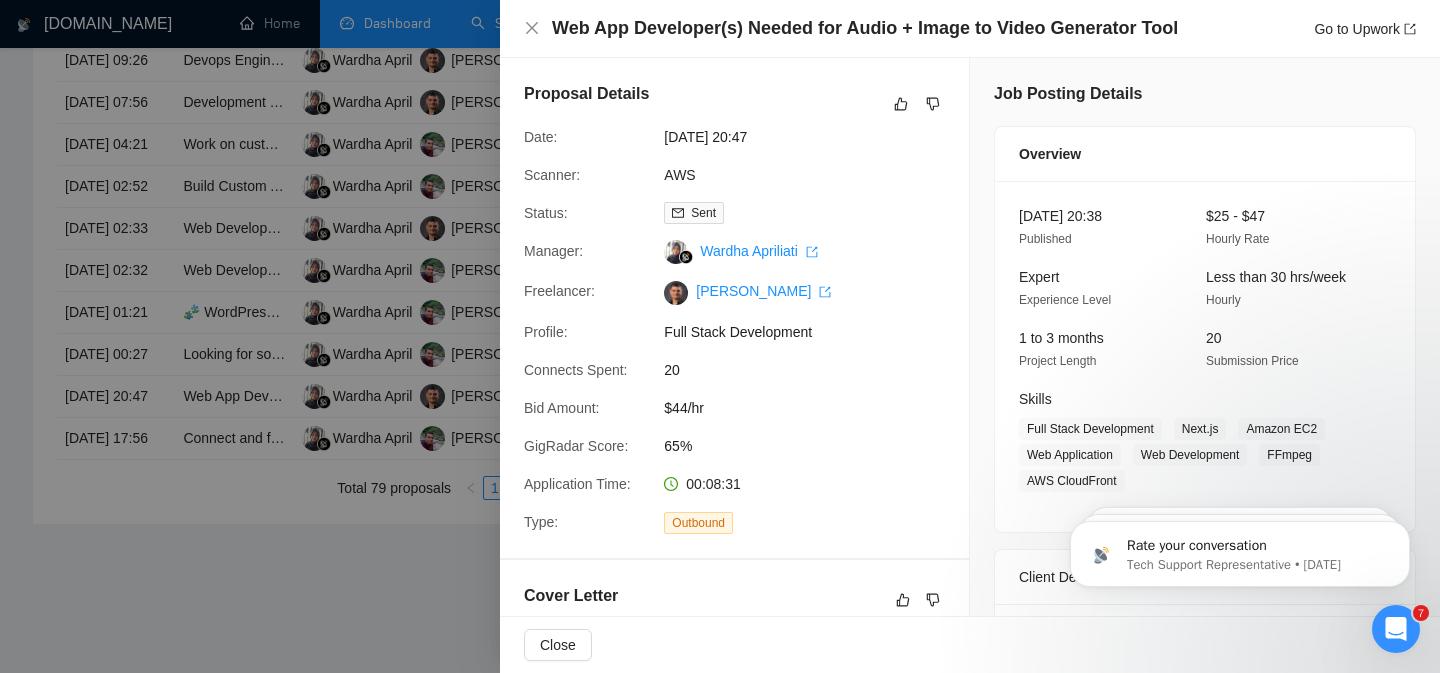click at bounding box center (720, 336) 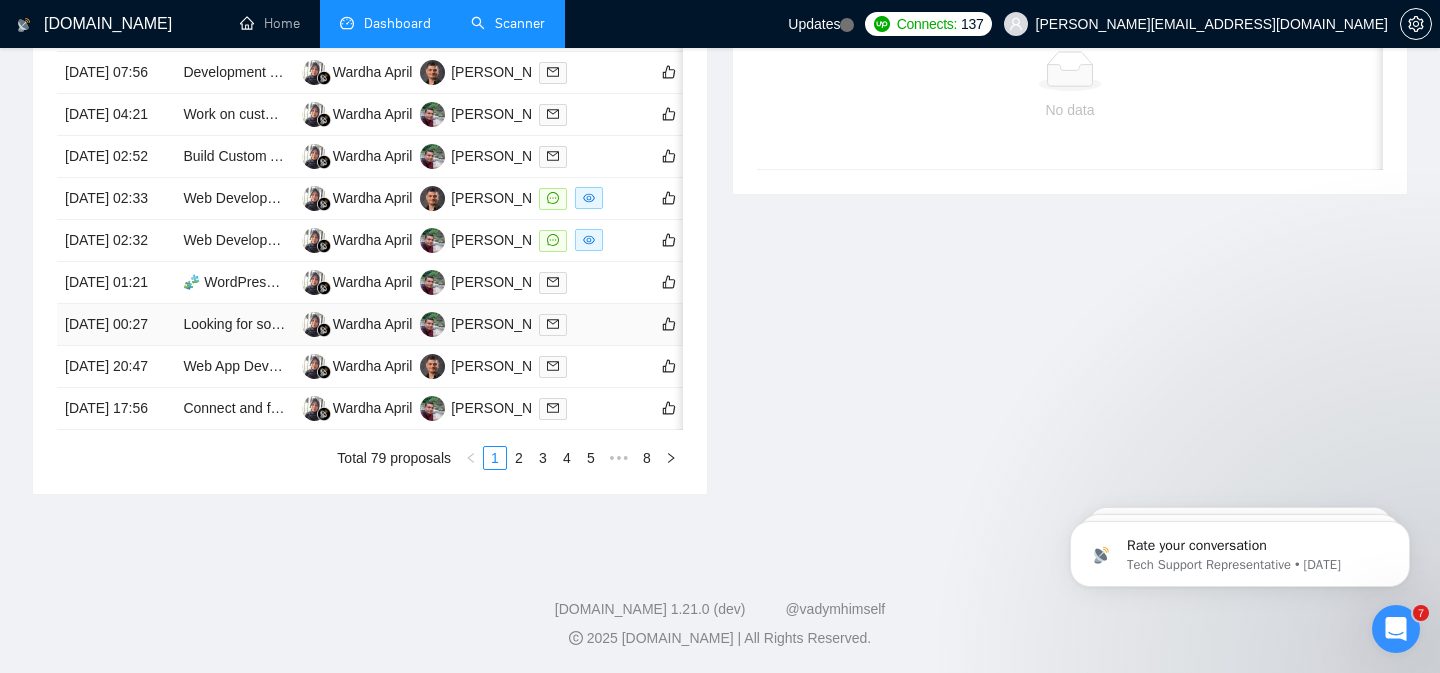 scroll, scrollTop: 1154, scrollLeft: 0, axis: vertical 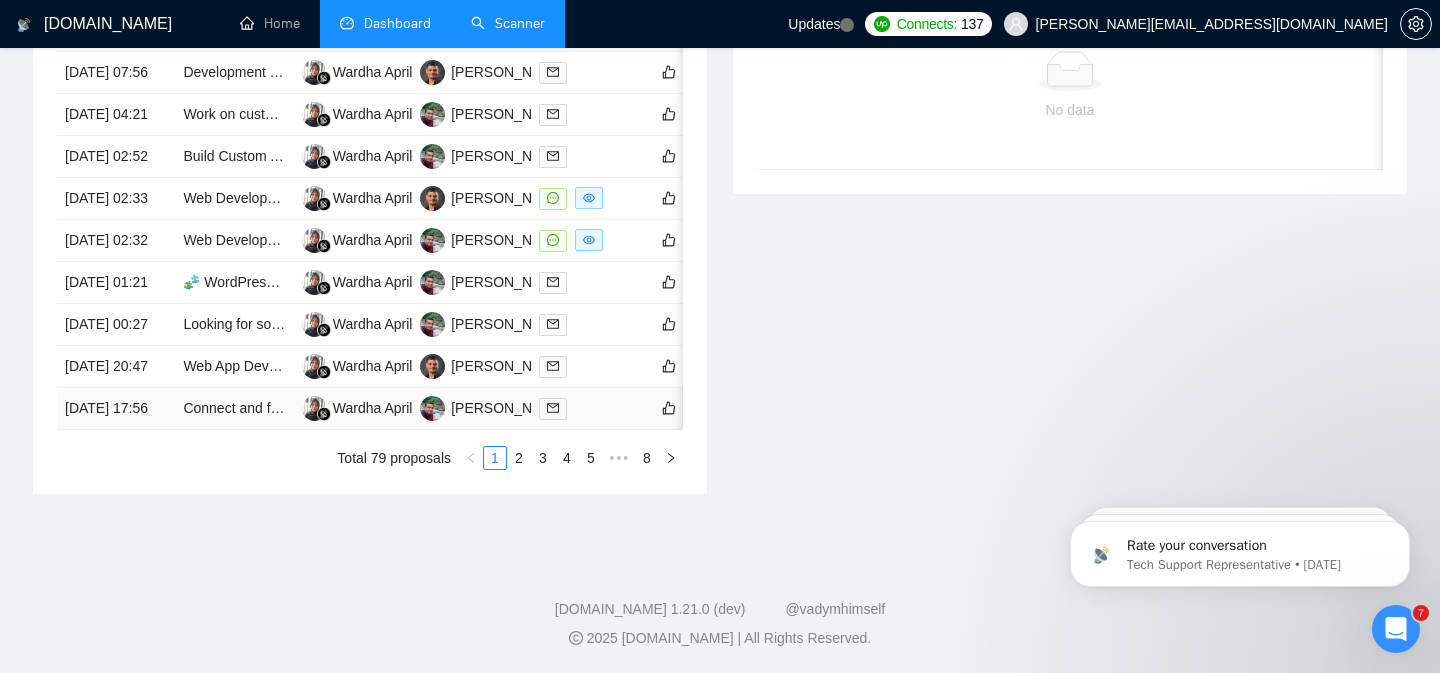 click at bounding box center (590, 408) 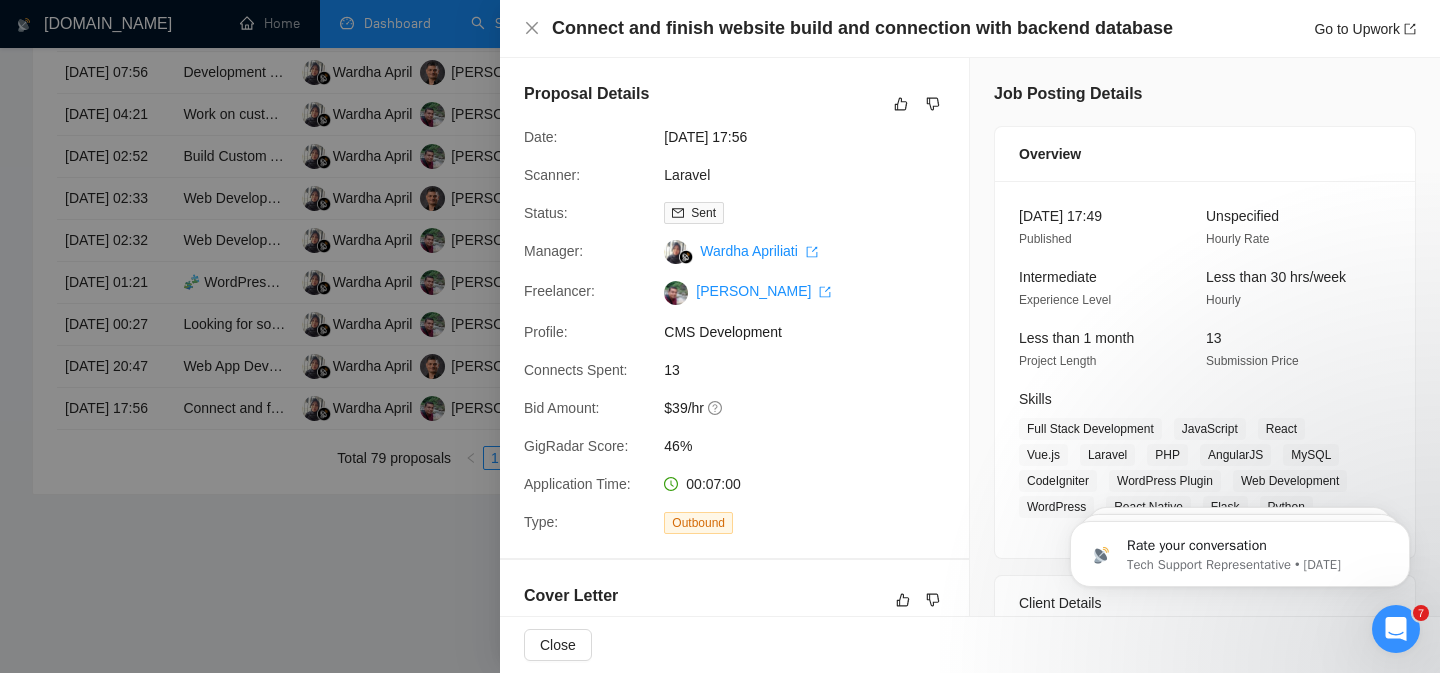 click at bounding box center [720, 336] 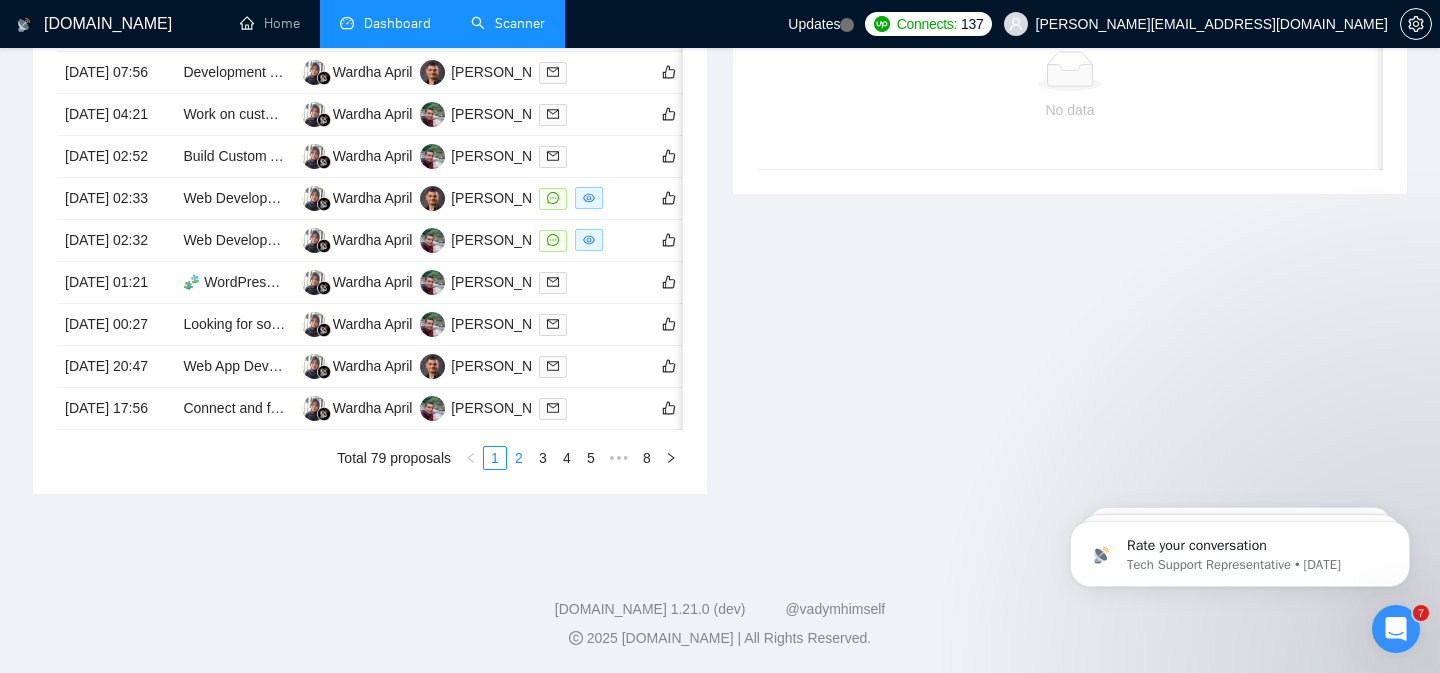click on "2" at bounding box center (519, 458) 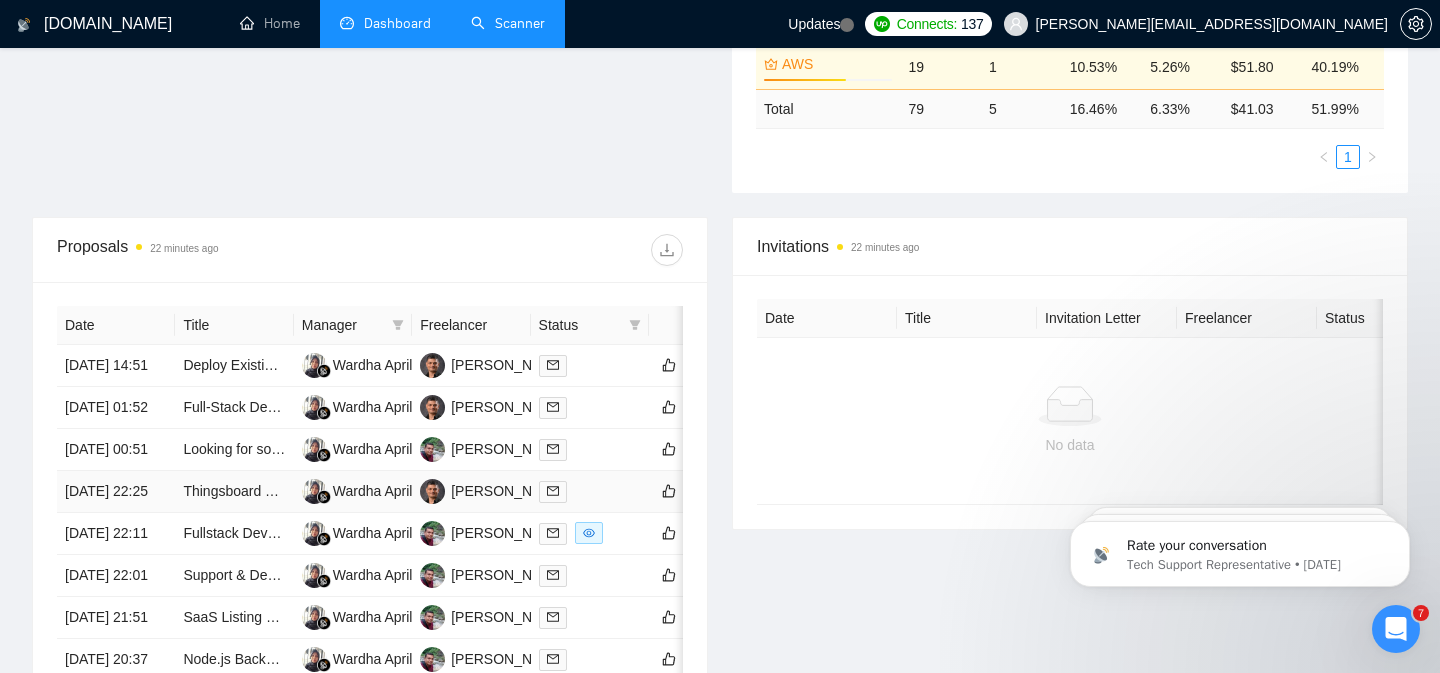 scroll, scrollTop: 769, scrollLeft: 0, axis: vertical 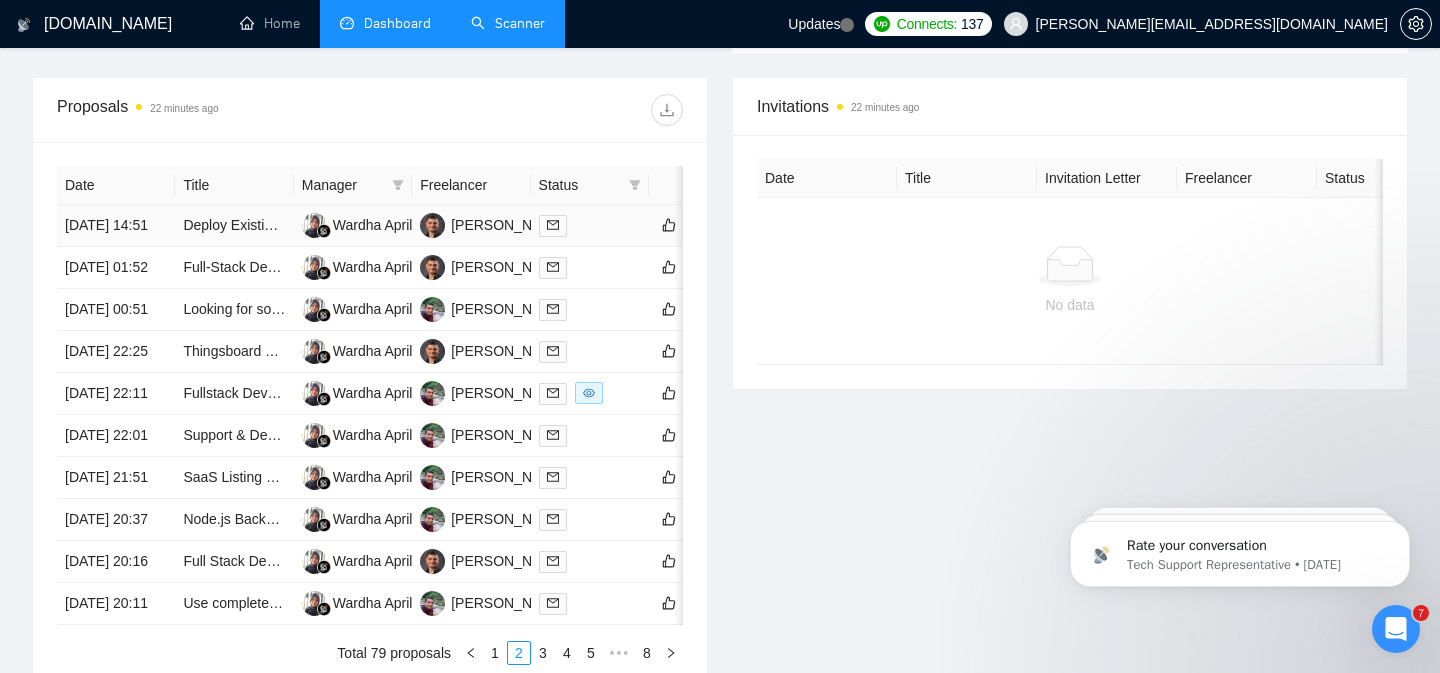 click at bounding box center [590, 226] 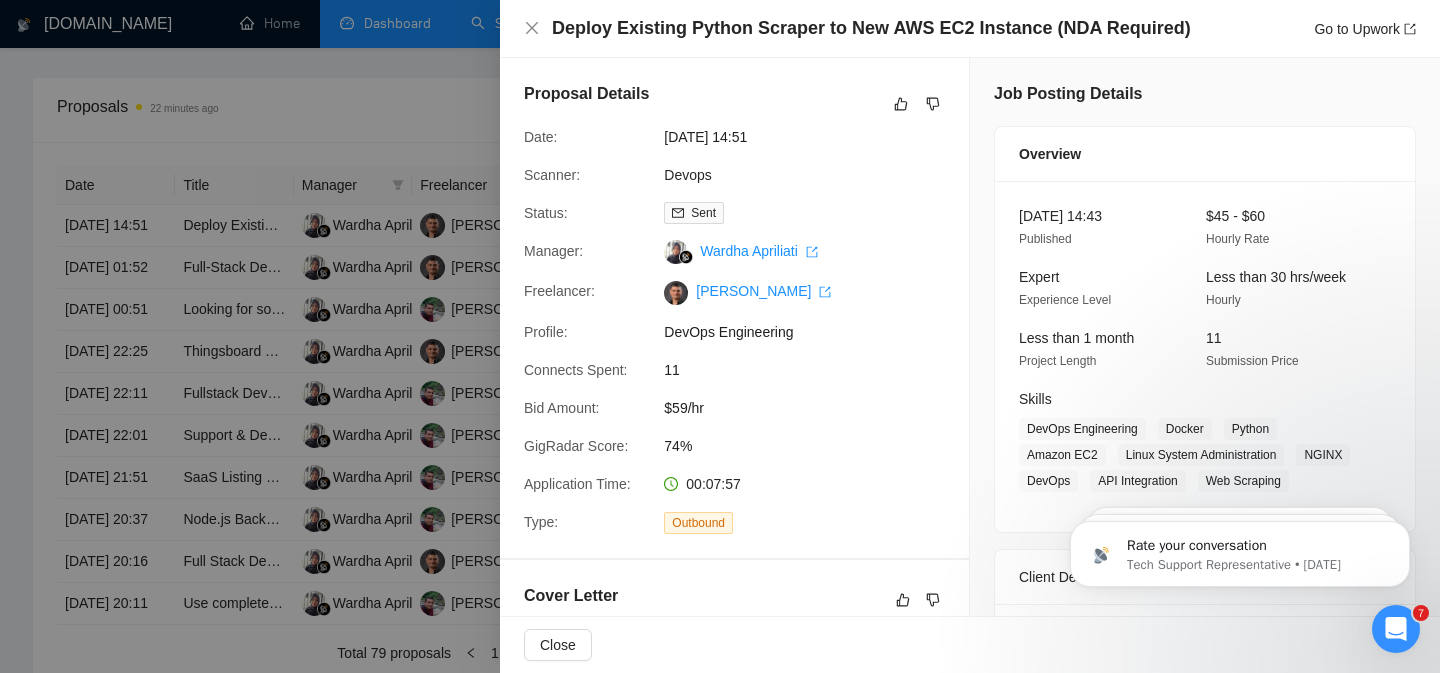 click at bounding box center [720, 336] 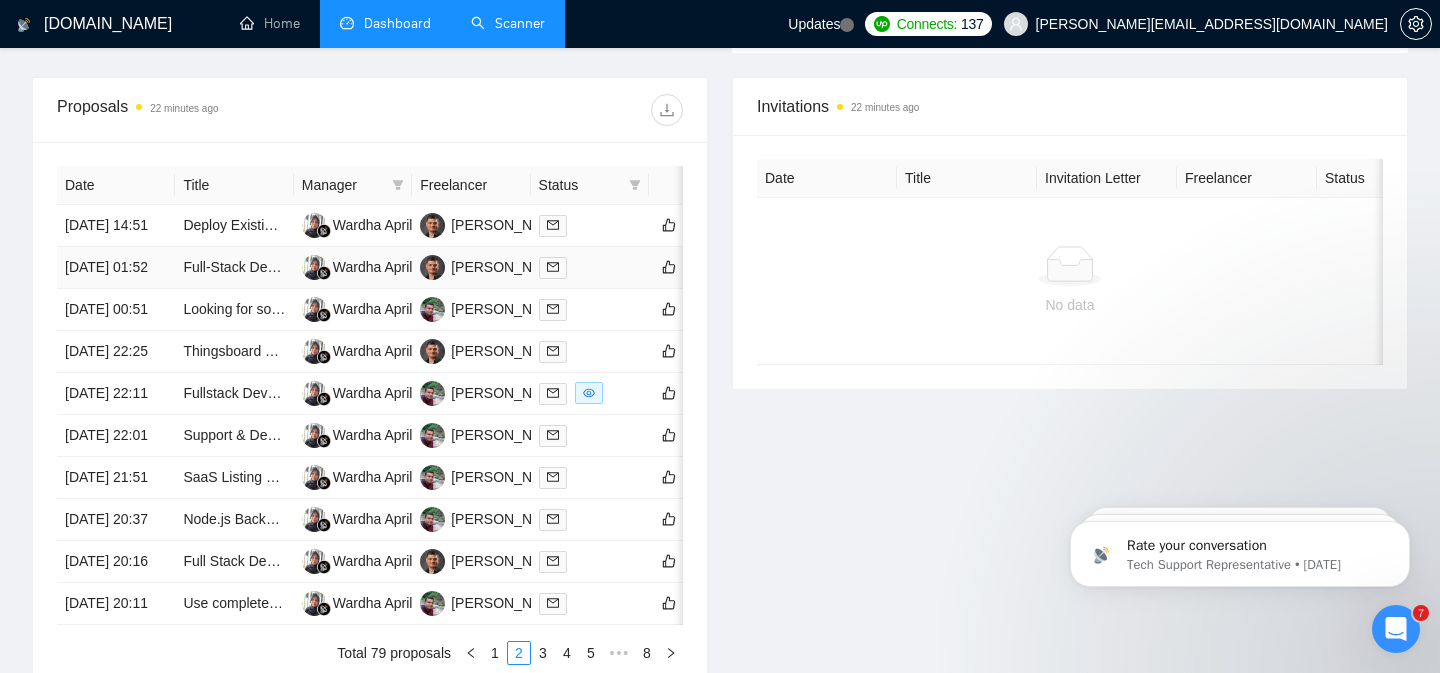 click at bounding box center [590, 267] 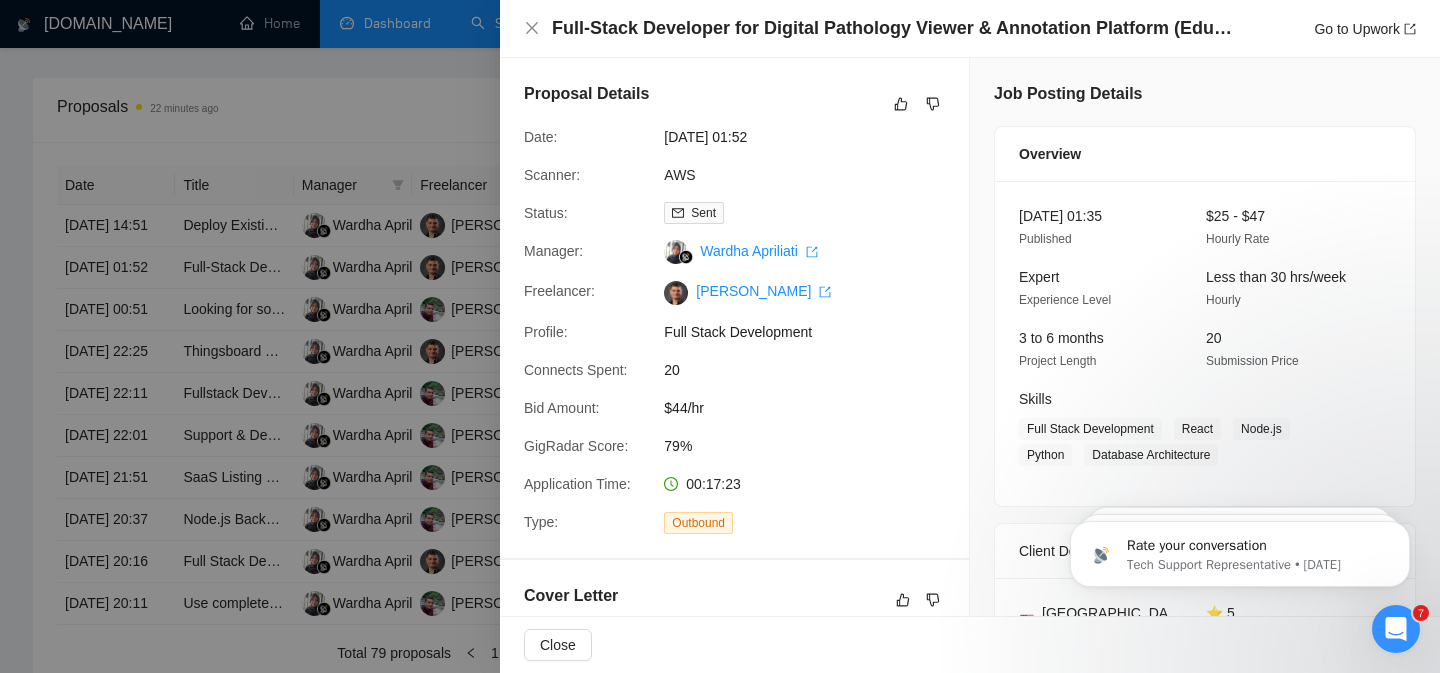 click at bounding box center [720, 336] 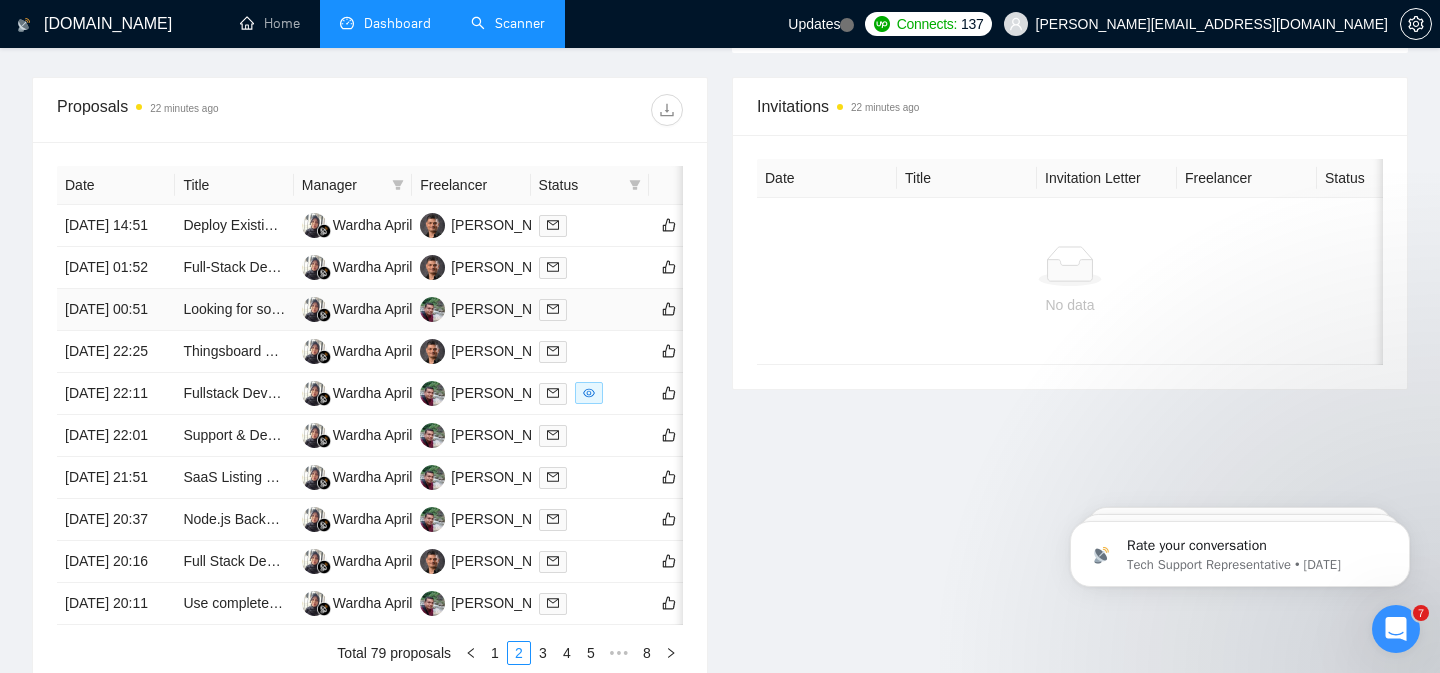 click at bounding box center [590, 309] 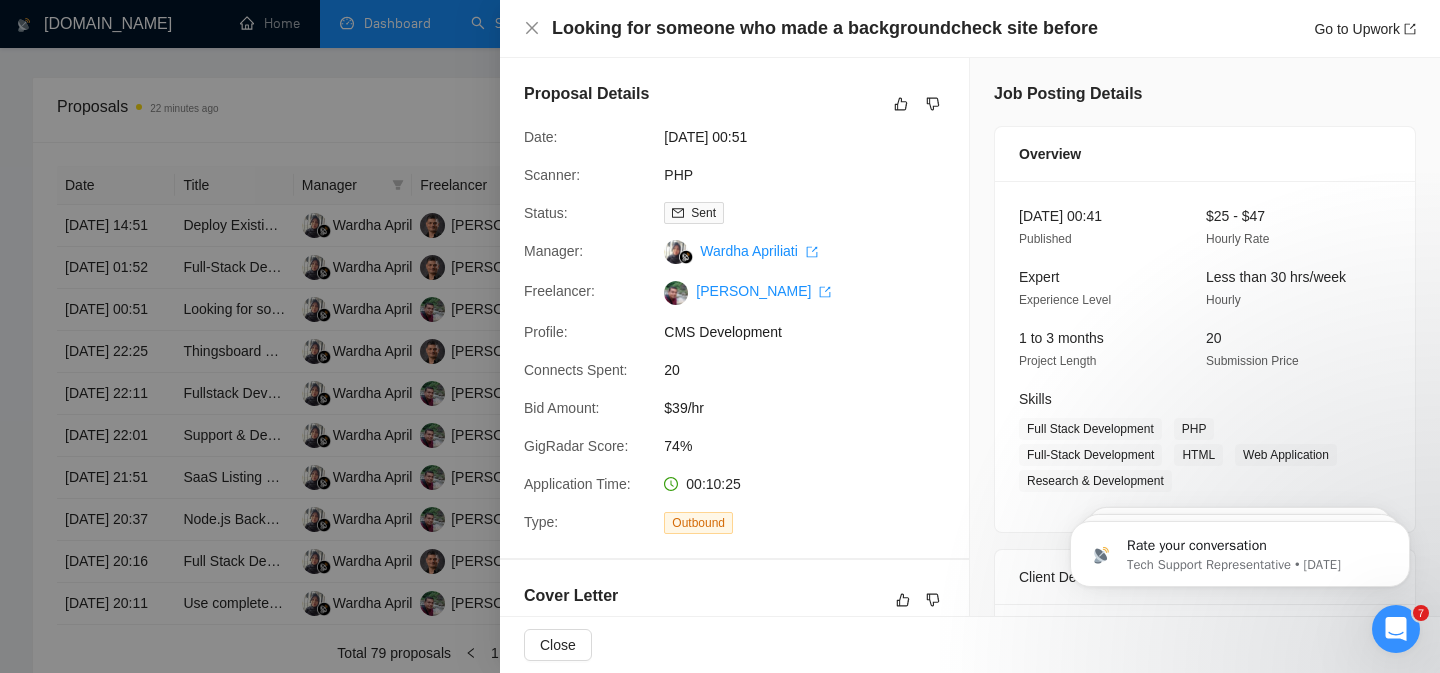 click at bounding box center (720, 336) 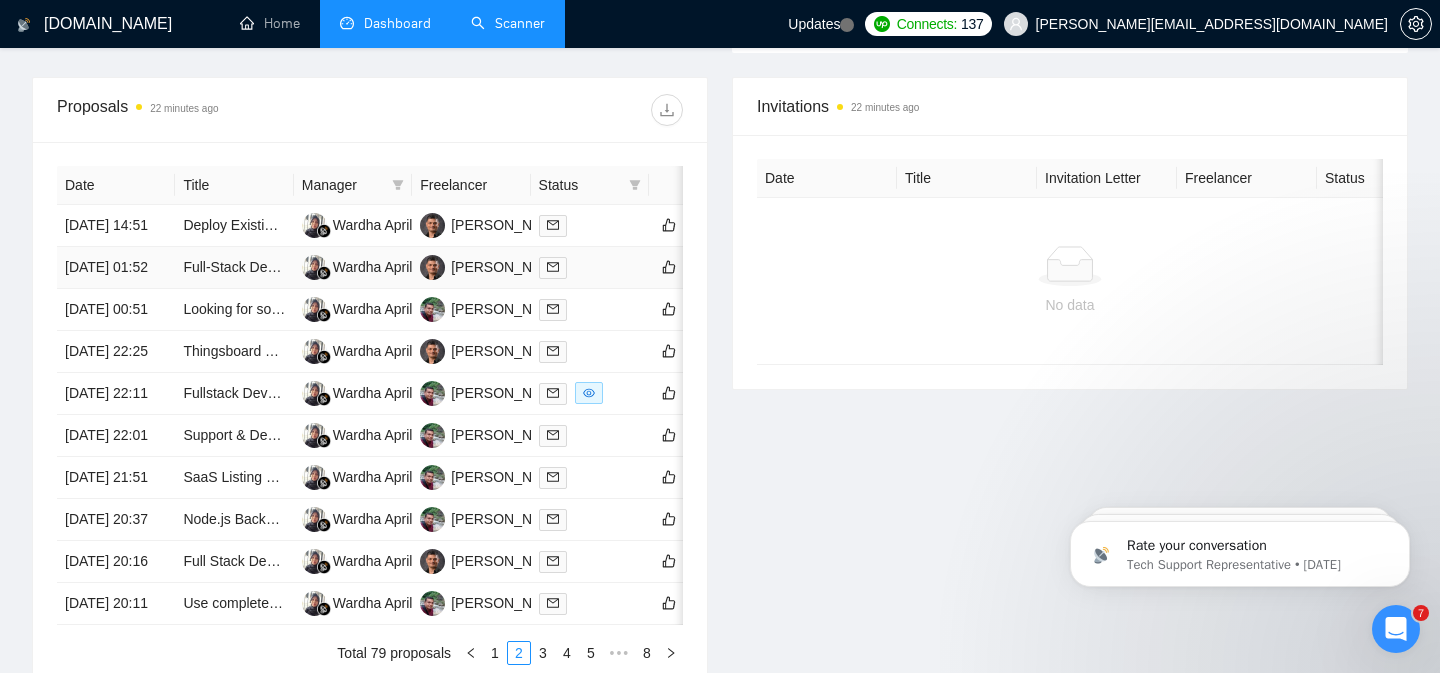 click at bounding box center (590, 267) 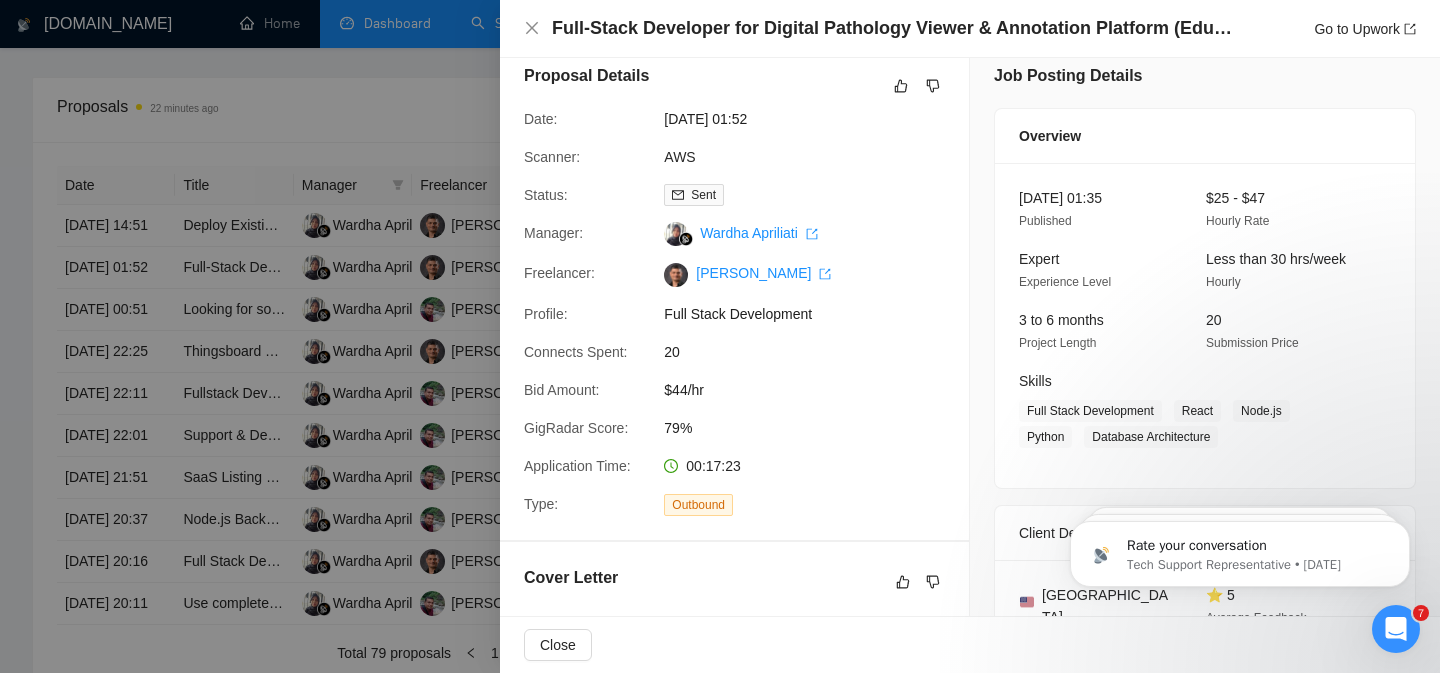 scroll, scrollTop: 0, scrollLeft: 0, axis: both 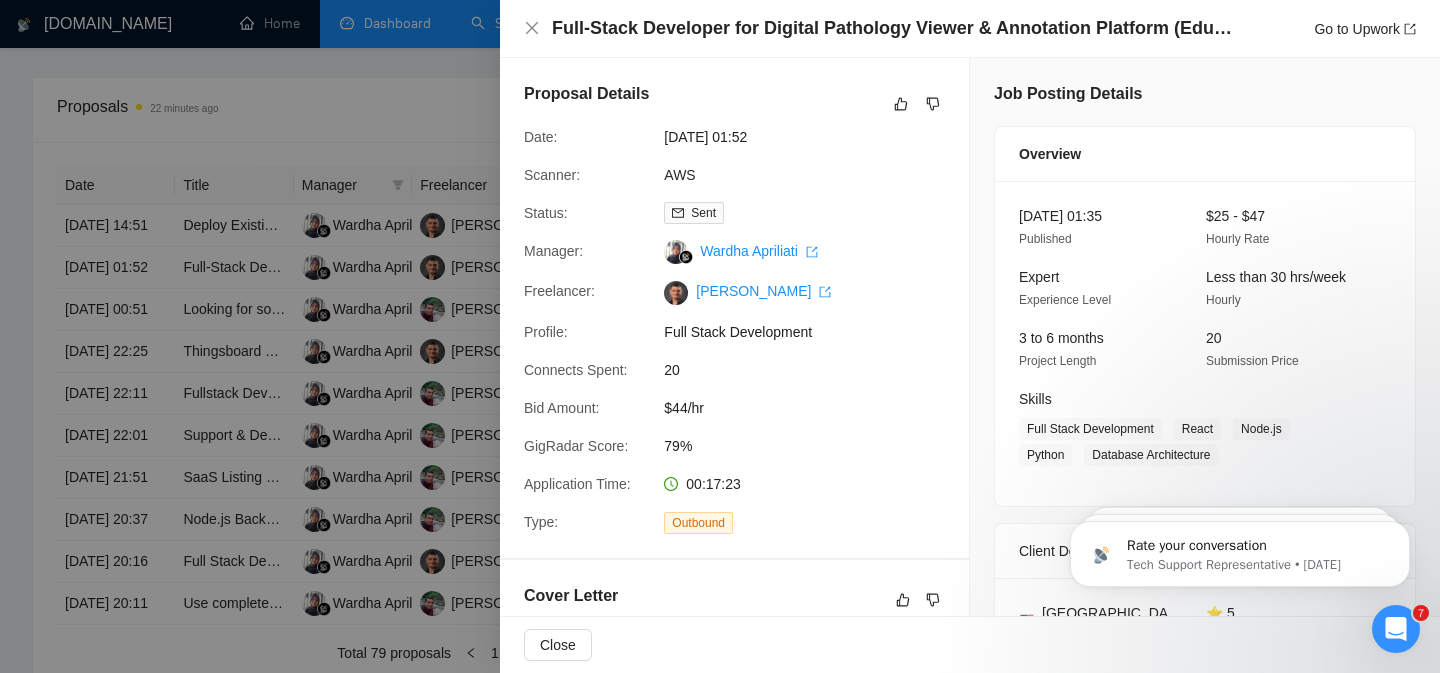 click at bounding box center (720, 336) 